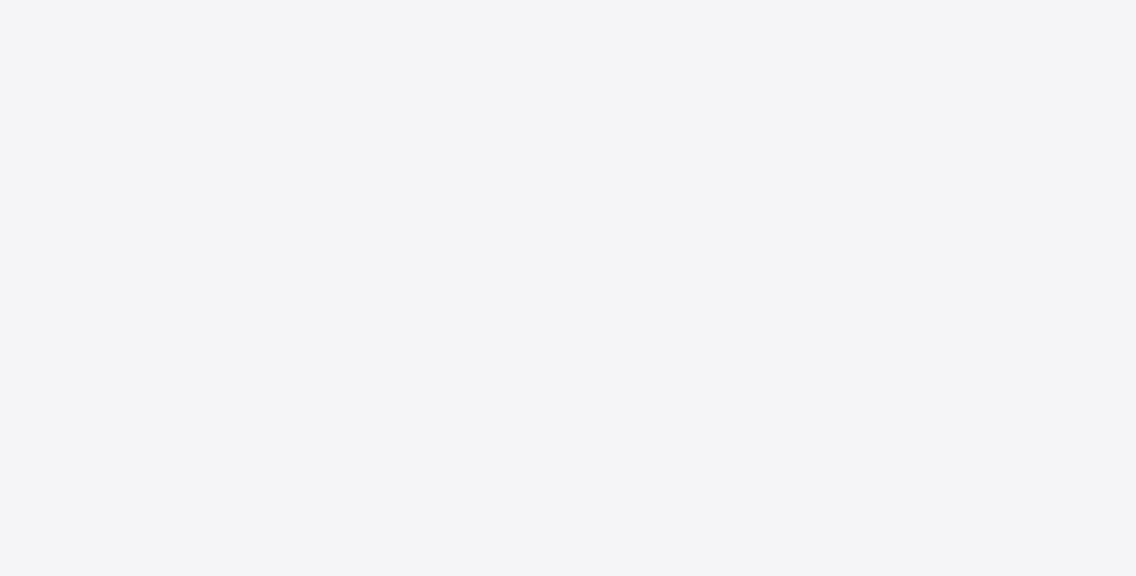 scroll, scrollTop: 0, scrollLeft: 0, axis: both 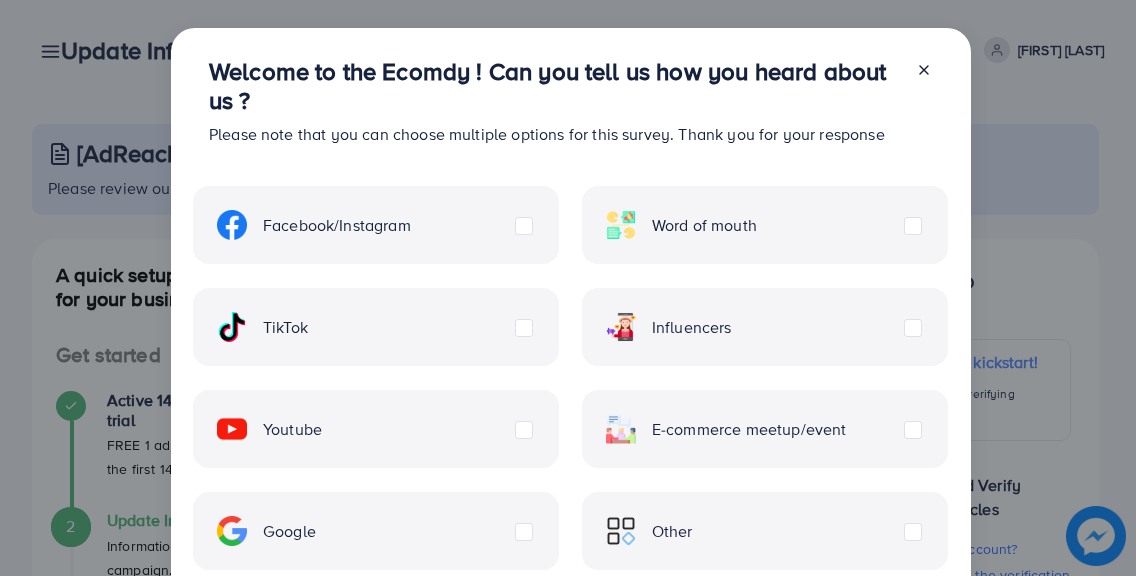 click on "TikTok" at bounding box center [376, 327] 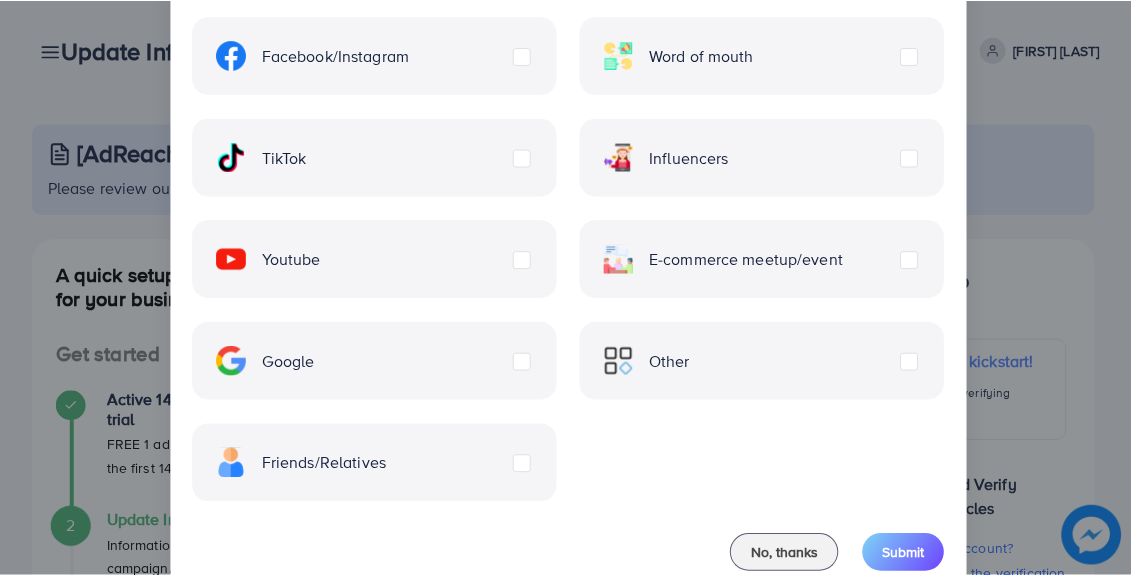 scroll, scrollTop: 226, scrollLeft: 0, axis: vertical 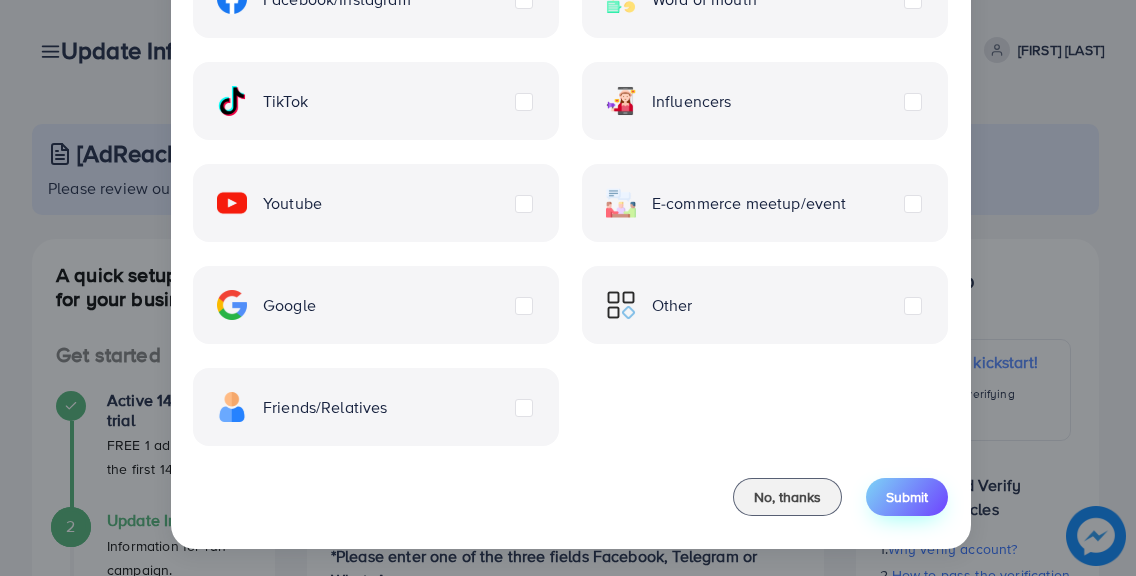 click on "Submit" at bounding box center [907, 497] 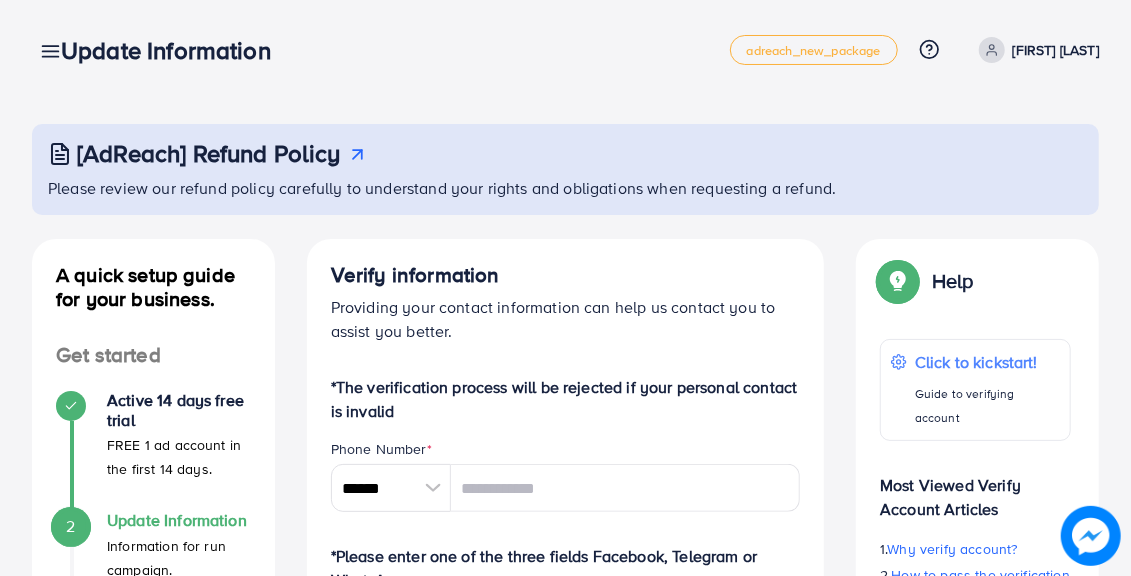 click on "[AdReach] Refund Policy   Please review our refund policy carefully to understand your rights and obligations when requesting a refund.   A quick setup guide for your business.   Get started   Active 14 days free trial   FREE 1 ad account in the first 14 days.   2   Update Information   Information for run campaign.   3   Waiting verify information   Waiting for admin verify information.   Run your campaign   4   Add fund   Add fund to Ecomdy balance   5   Create ad account   Take a look at how your TikTok ad account works.  A quick setup guide for your business.  Update Information   Information for run campaign.   Verify information   Providing your contact information can help us contact you to assist you better.   *The verification process will be rejected if your personal contact is invalid   Phone Number  * ****** A B C D E F G H I J K L M N O P Q R S T U V W X Y Z search no result [COUNTRY] +93 [COUNTRY] +355 [COUNTRY] +213 +1684 +376 *" at bounding box center [565, 767] 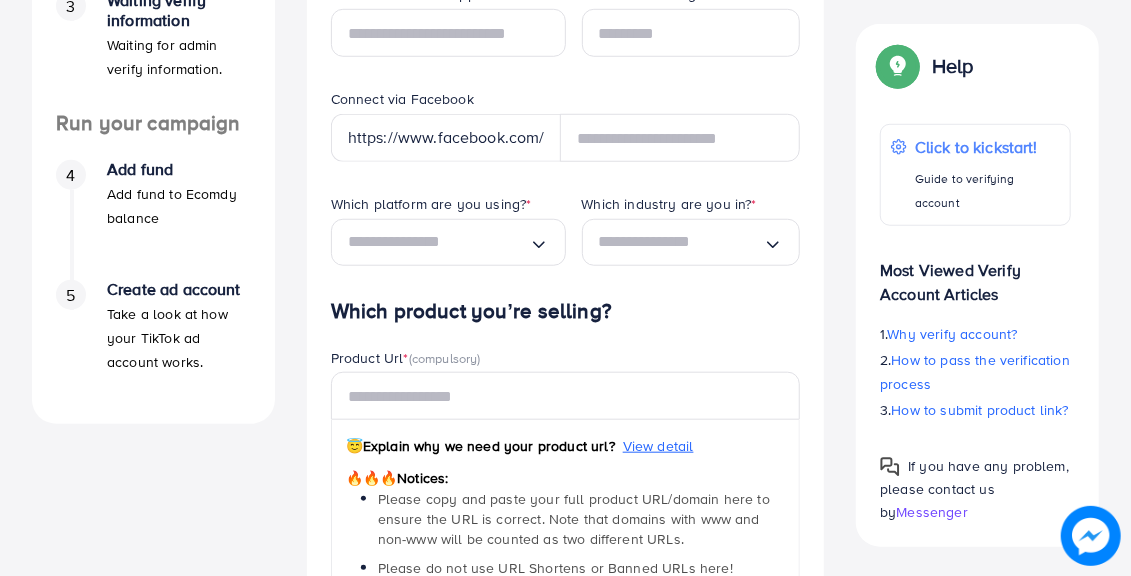 scroll, scrollTop: 637, scrollLeft: 0, axis: vertical 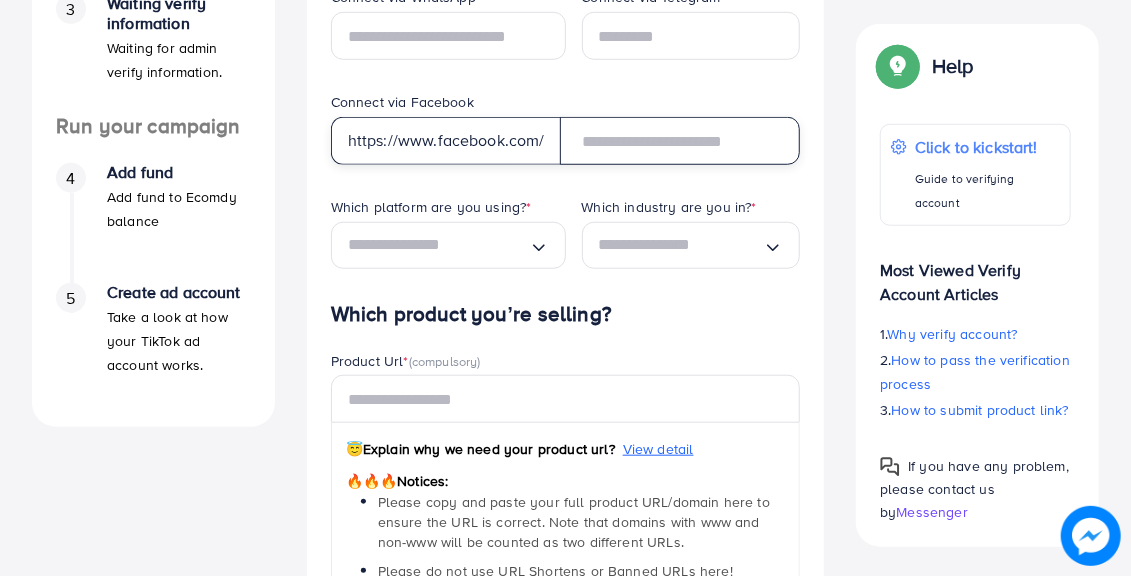 click at bounding box center (680, 141) 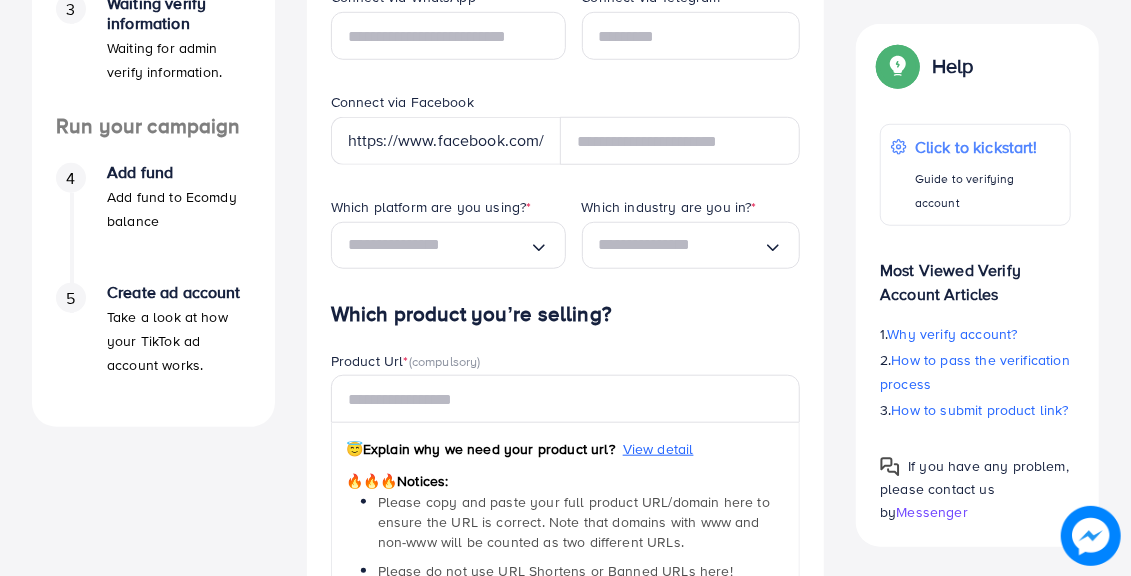 click on "*The verification process will be rejected if your personal contact is invalid   Phone Number  * ****** A B C D E F G H I J K L M N O P Q R S T U V W X Y Z search no result [COUNTRY] +93 [COUNTRY] +355 [COUNTRY] +213 [COUNTRY] +1684 [COUNTRY] +376 [COUNTRY] +244 [COUNTRY] +1264 [COUNTRY] +1268 [COUNTRY] +54 [COUNTRY] +374 [COUNTRY] +297 [COUNTRY] +61 [COUNTRY] +43 [COUNTRY] +994 [COUNTRY] +1242 [COUNTRY] +973 [COUNTRY] +880 [COUNTRY] +1246 [COUNTRY] +375 [COUNTRY] +32 [COUNTRY] +501 [COUNTRY] +229 [COUNTRY] +1441 [COUNTRY] +975 [COUNTRY] +591 [COUNTRY] +387 [COUNTRY] +267 [COUNTRY] +55 [COUNTRY] +246 [COUNTRY] +1284 [COUNTRY] +673 [COUNTRY] +359 [COUNTRY] +226 [COUNTRY] +257 +855 +237 [COUNTRY] +1" at bounding box center (566, 290) 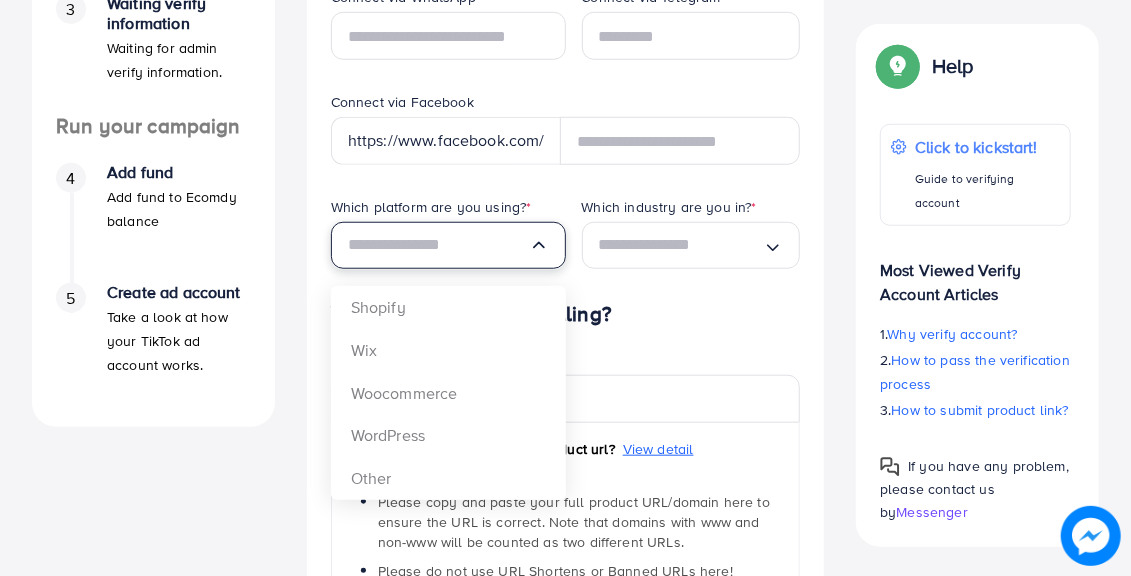 click at bounding box center [438, 245] 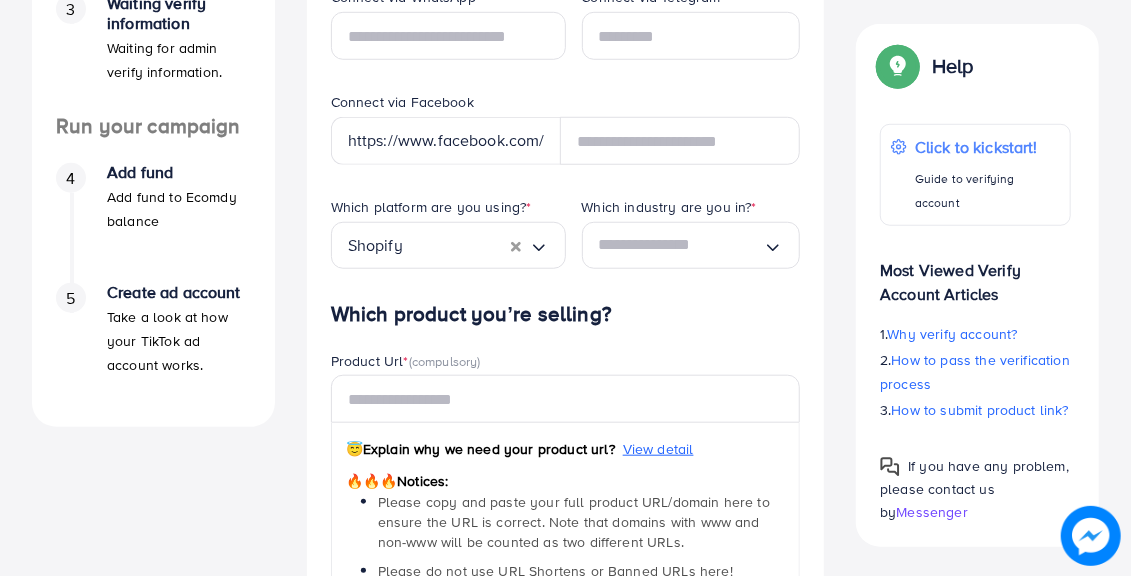 click on "Verify information   Providing your contact information can help us contact you to assist you better.   *The verification process will be rejected if your personal contact is invalid   Phone Number  * ****** A B C D E F G H I J K L M N O P Q R S T U V W X Y Z search no result [COUNTRY] +93 [COUNTRY] +355 [COUNTRY] +213 [COUNTRY] +1684 [COUNTRY] +376 [COUNTRY] +244 [COUNTRY] +1264 [COUNTRY] +1268 [COUNTRY] +54 [COUNTRY] +374 [COUNTRY] +297 [COUNTRY] +61 [COUNTRY] +43 [COUNTRY] +994 [COUNTRY] +1242 [COUNTRY] +973 [COUNTRY] +880 [COUNTRY] +1246 [COUNTRY] +375 [COUNTRY] +32 [COUNTRY] +501 [COUNTRY] +229 [COUNTRY] +1441 [COUNTRY] +975 [COUNTRY] +591 [COUNTRY] +387 [COUNTRY] +267 [COUNTRY] +55 [COUNTRY] +246 [COUNTRY] +1284 +1" at bounding box center (566, 234) 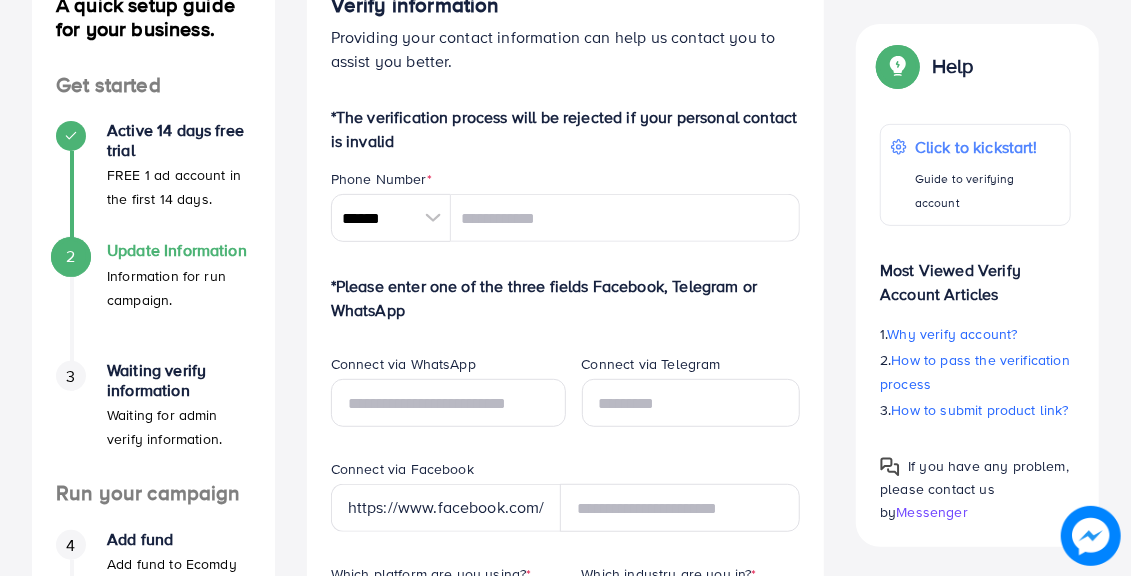 scroll, scrollTop: 277, scrollLeft: 0, axis: vertical 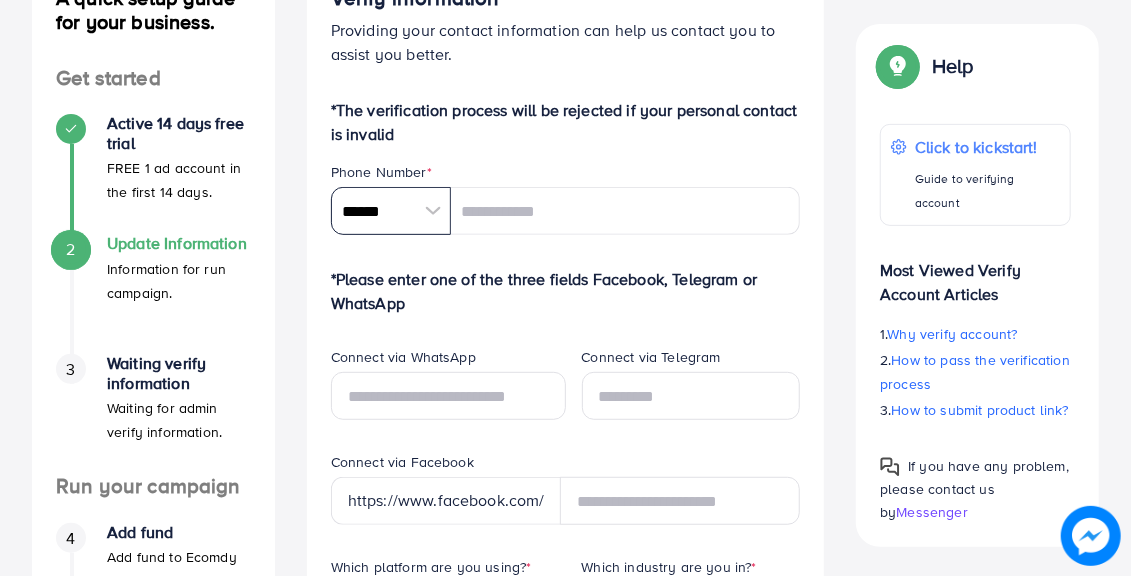 click on "******" at bounding box center [391, 211] 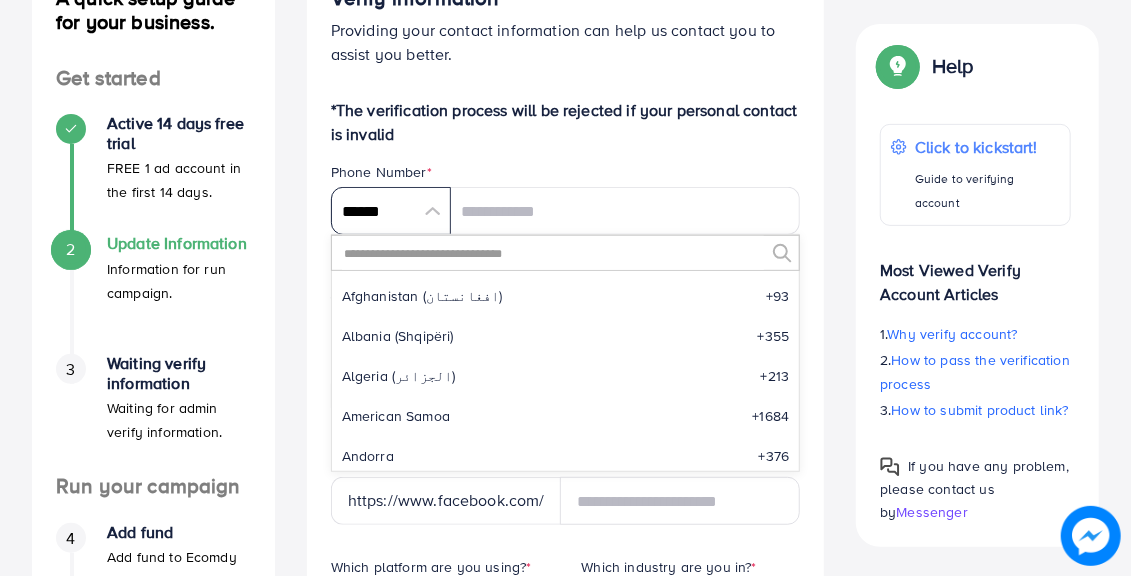 scroll, scrollTop: 9285, scrollLeft: 0, axis: vertical 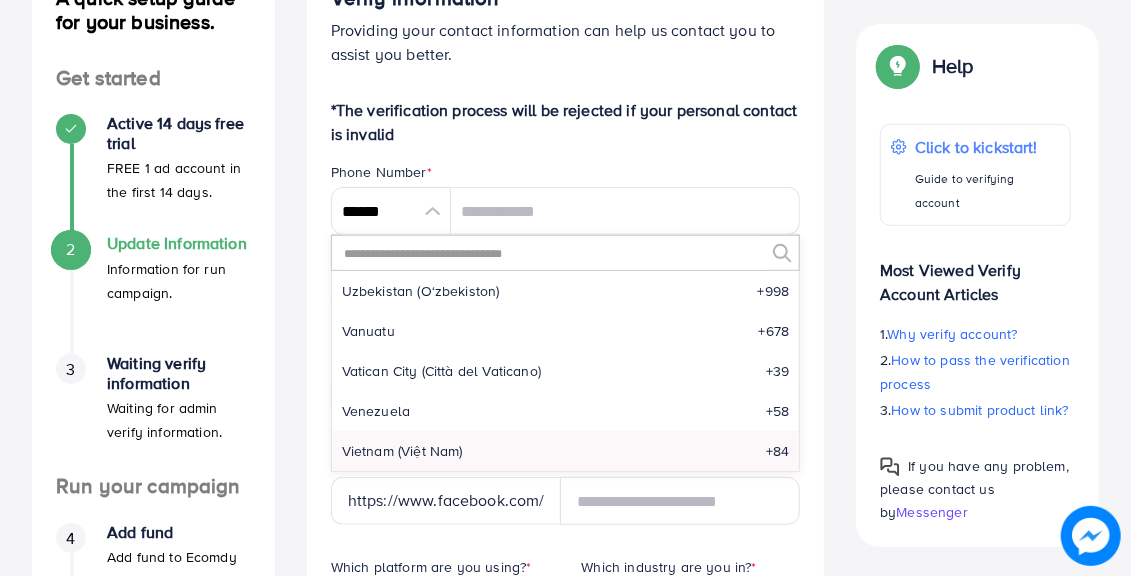 click at bounding box center [553, 253] 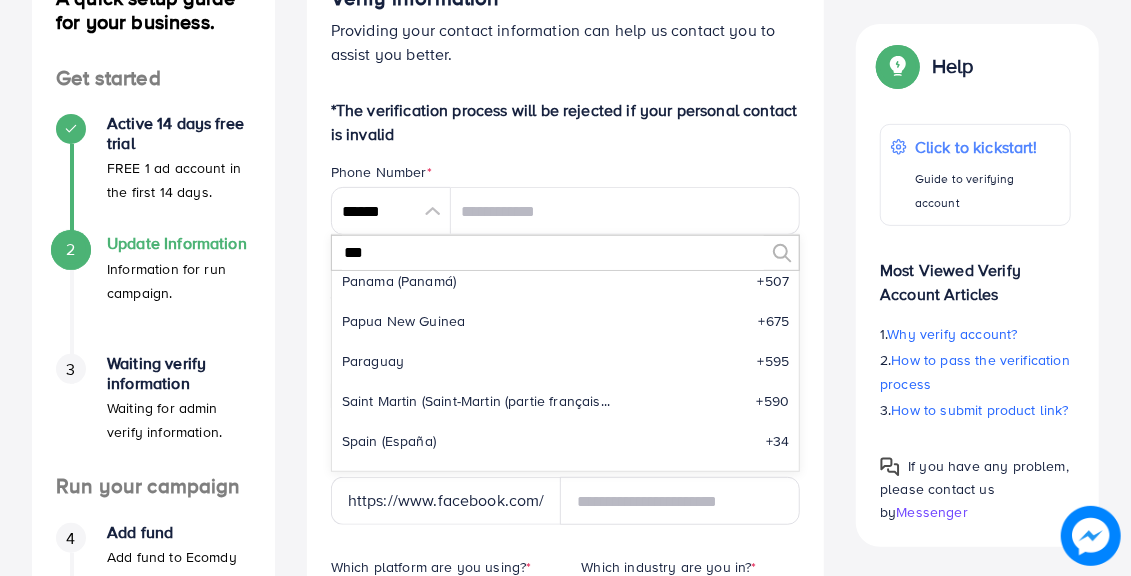 scroll, scrollTop: 0, scrollLeft: 0, axis: both 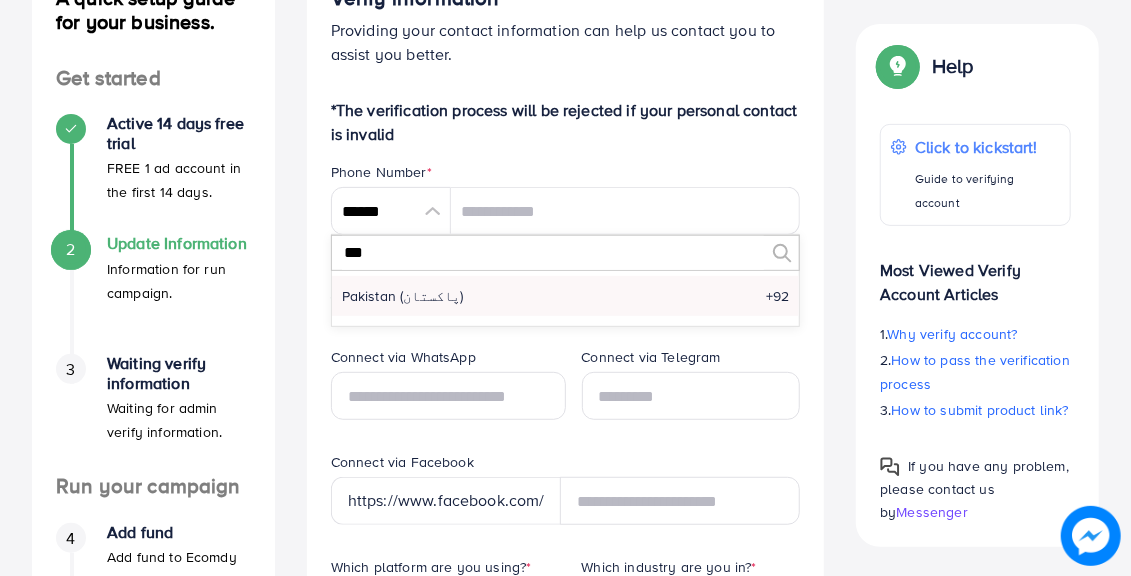 type on "***" 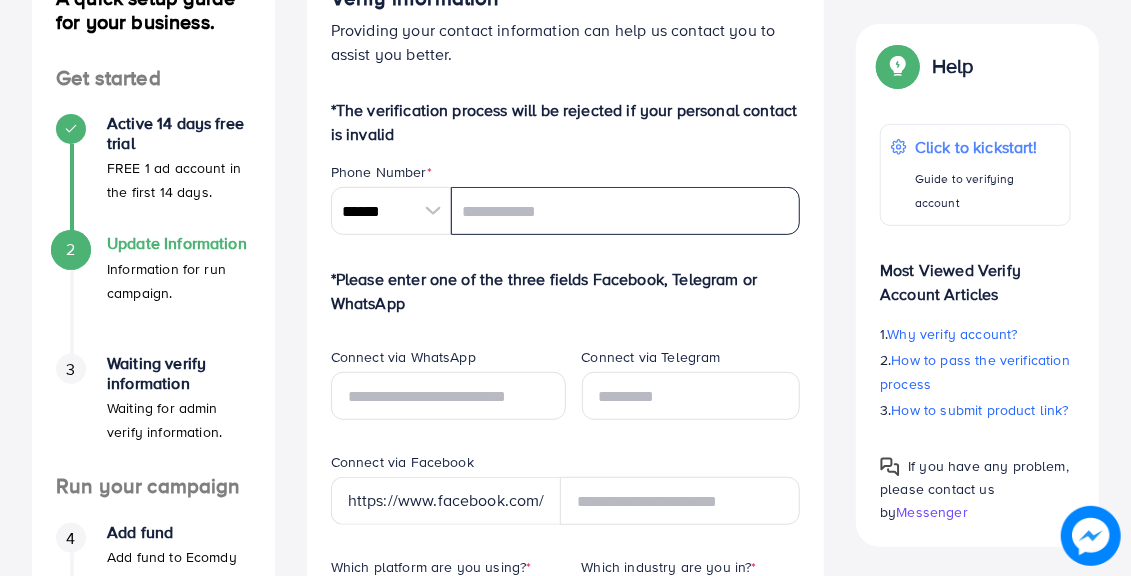 click at bounding box center (626, 211) 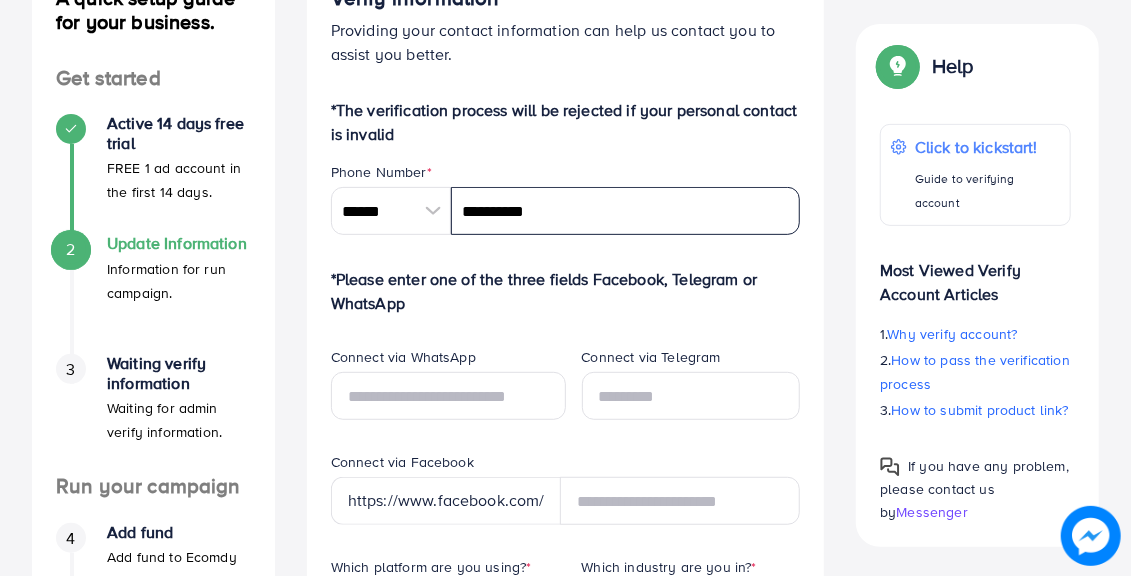 type on "**********" 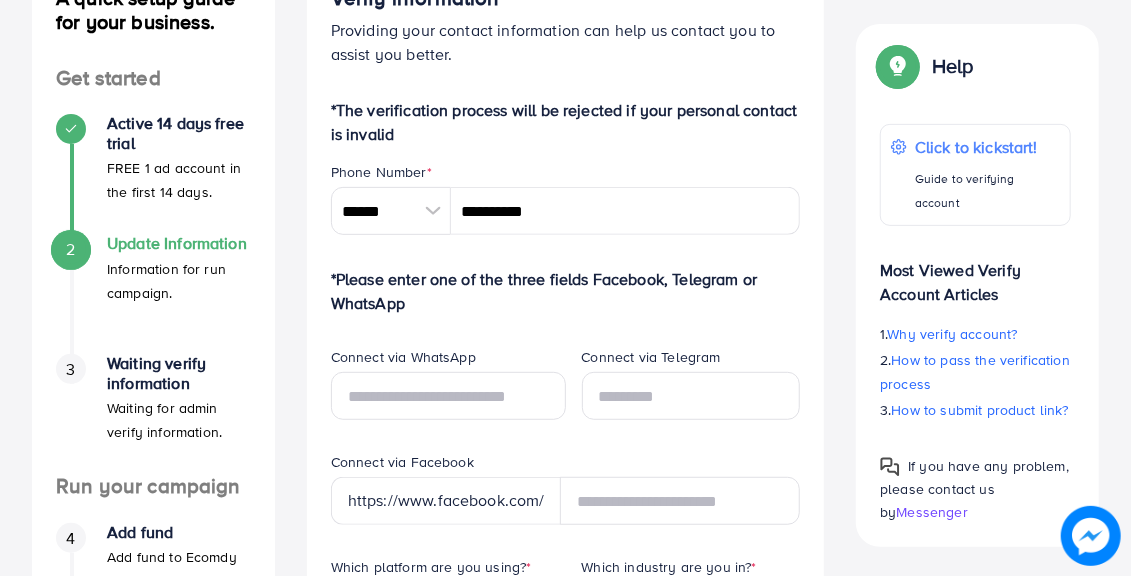 click on "Phone Number  *" at bounding box center [566, 174] 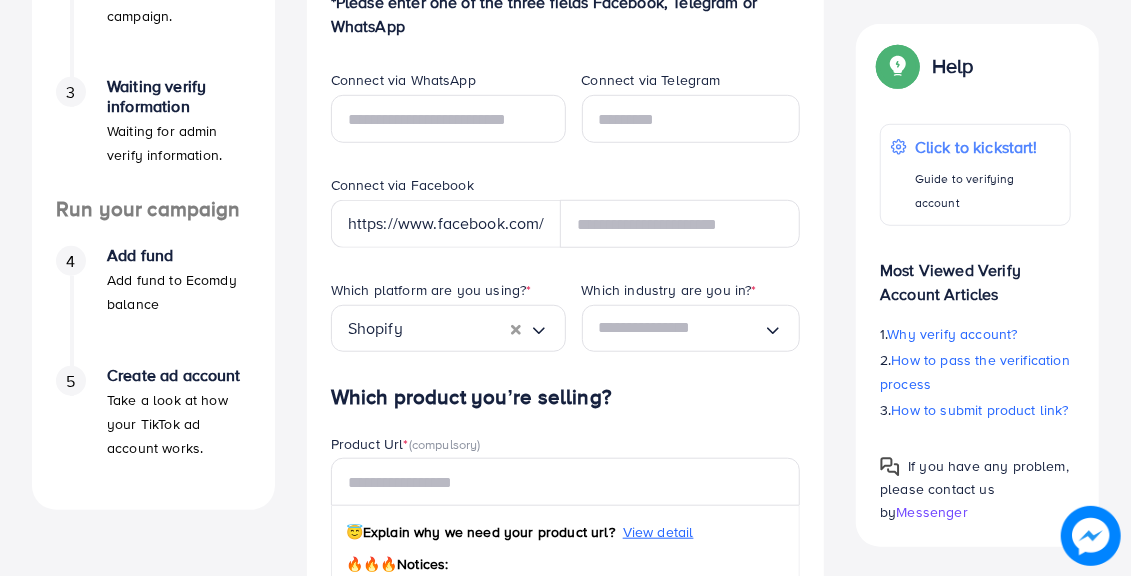 scroll, scrollTop: 557, scrollLeft: 0, axis: vertical 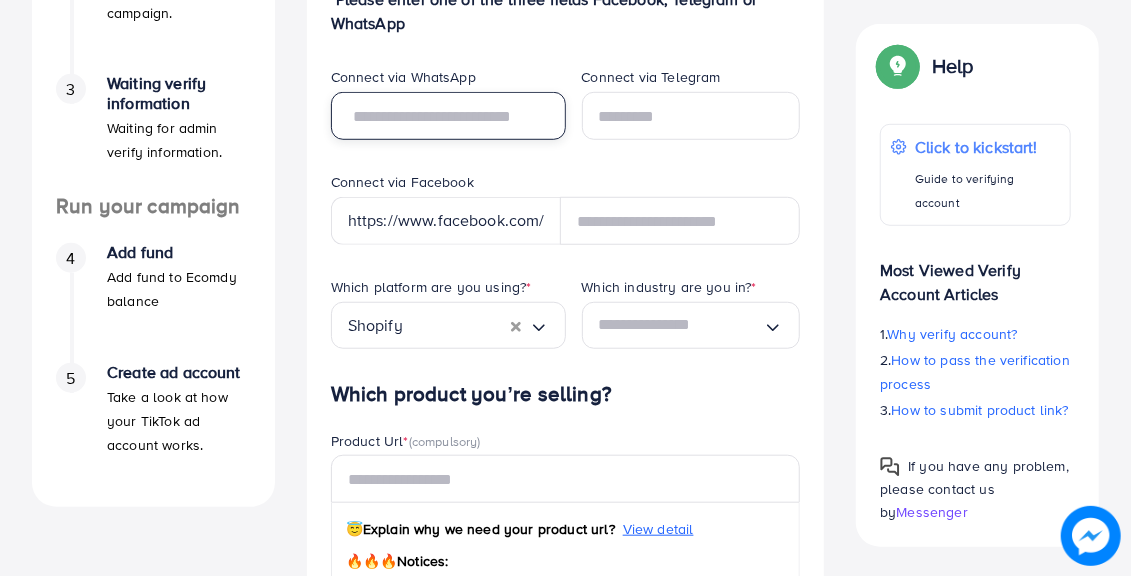 click at bounding box center [448, 116] 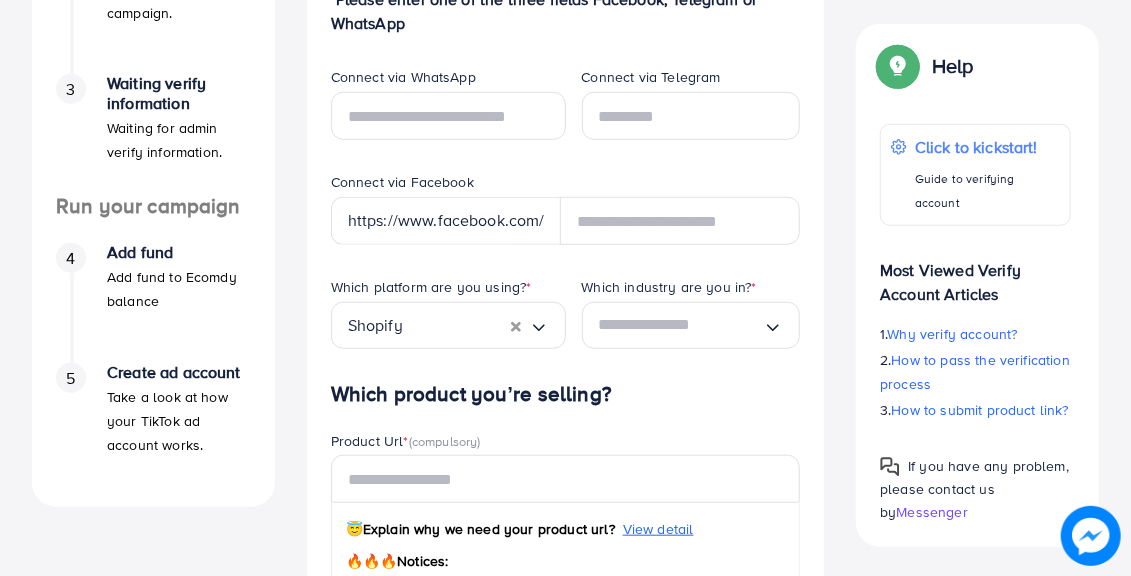 click on "**********" at bounding box center (566, 370) 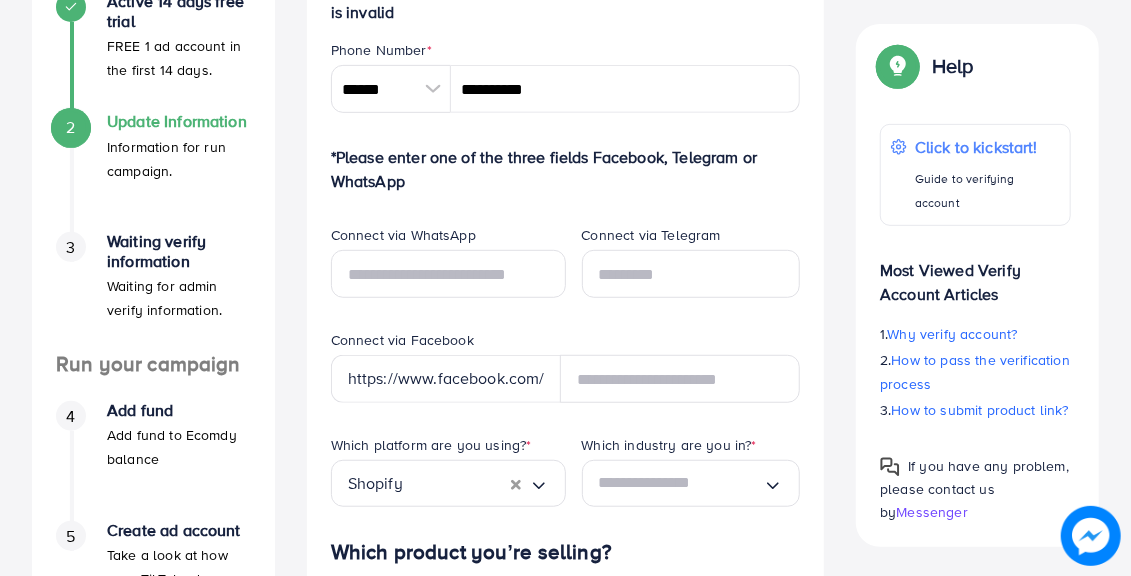 scroll, scrollTop: 317, scrollLeft: 0, axis: vertical 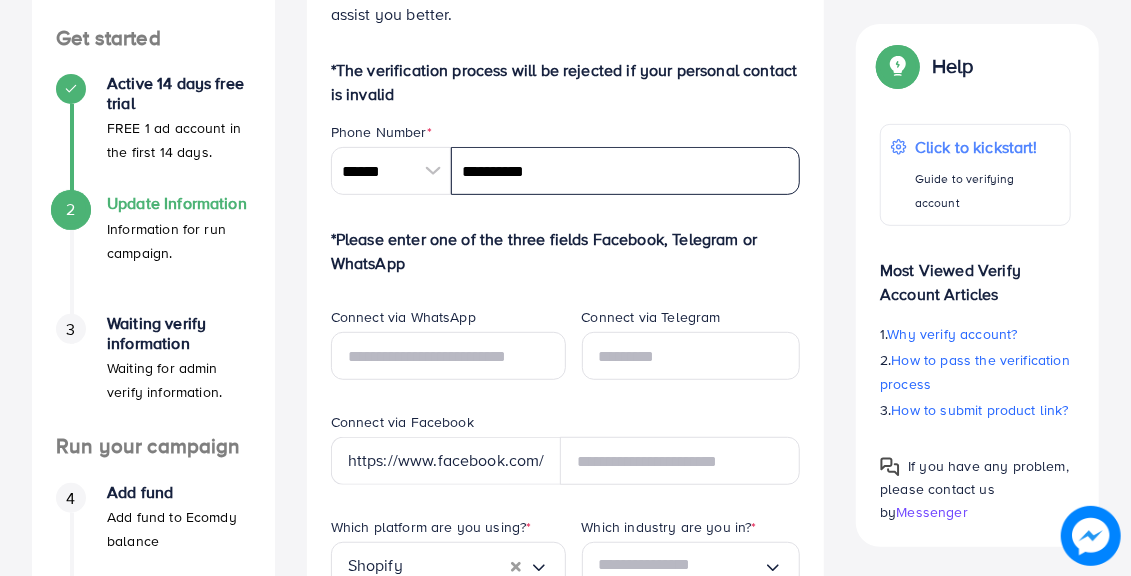 drag, startPoint x: 562, startPoint y: 167, endPoint x: 450, endPoint y: 184, distance: 113.28283 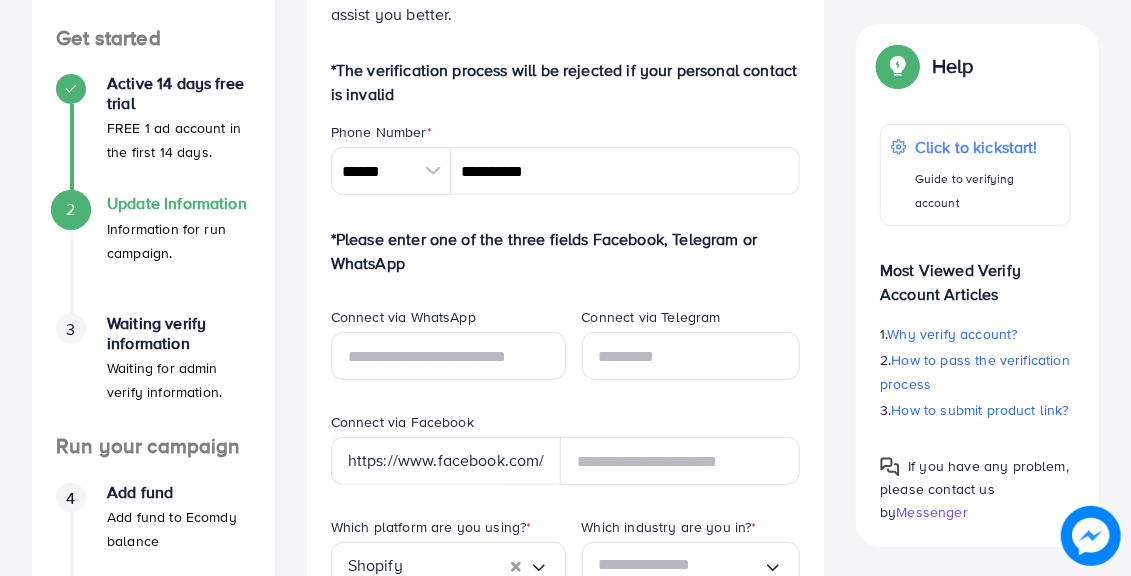 click on "Connect via WhatsApp" at bounding box center [440, 359] 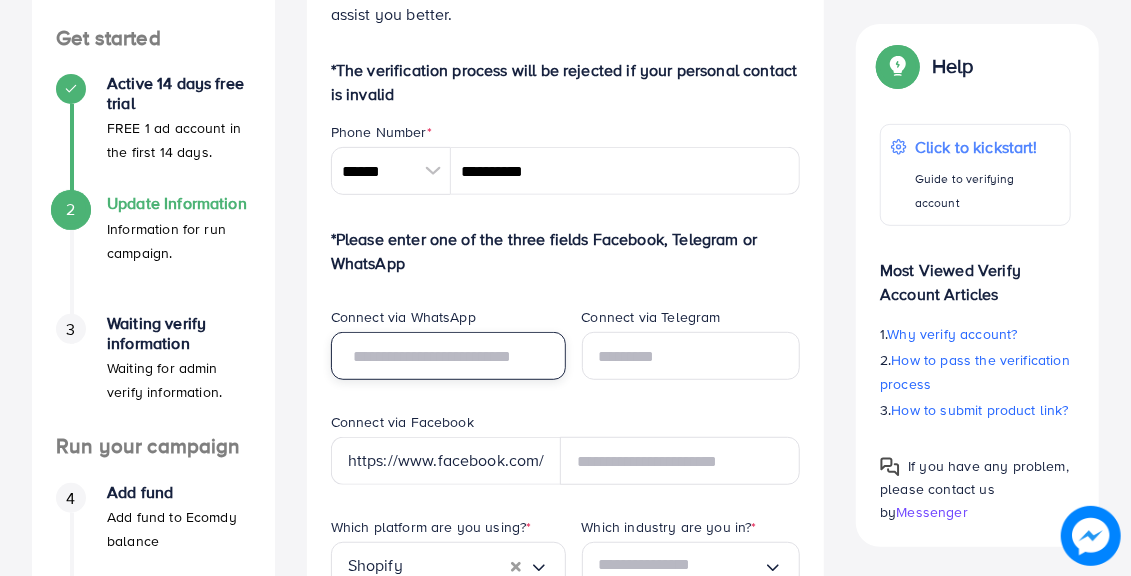 click at bounding box center [448, 356] 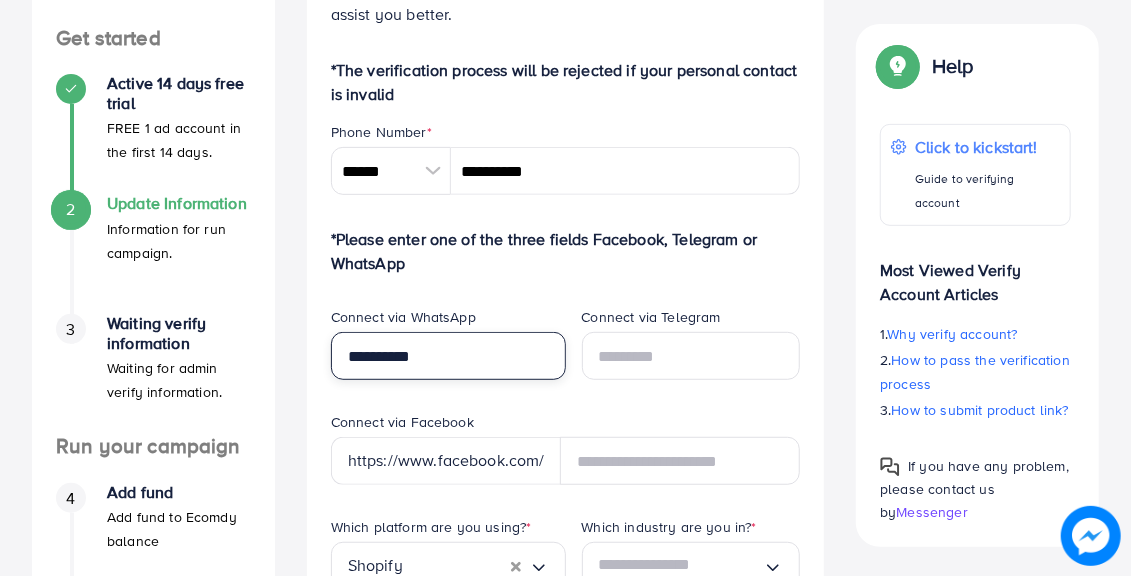 type on "**********" 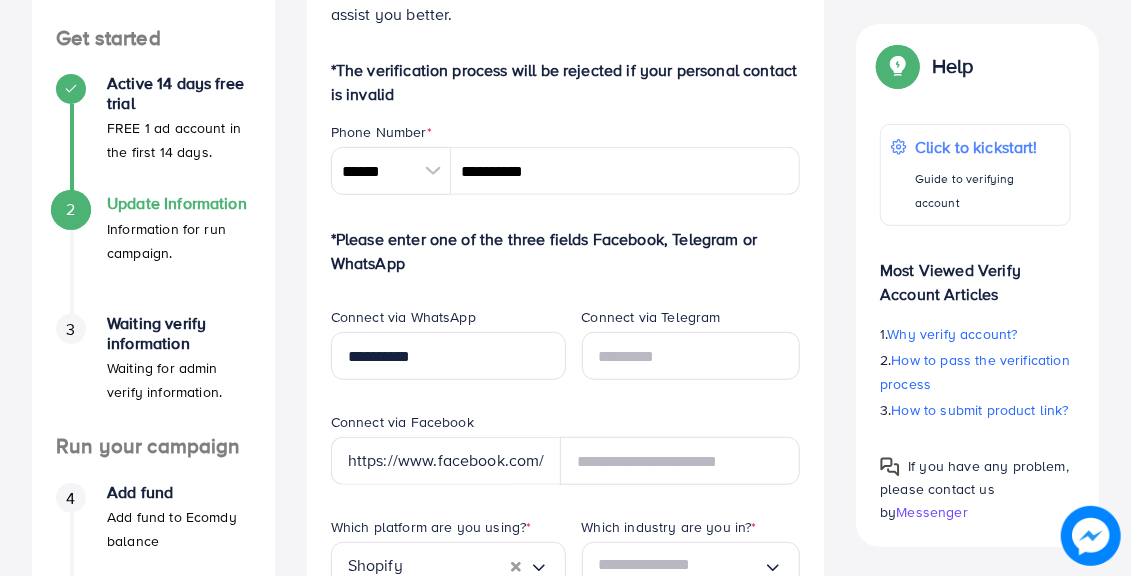 click on "**********" at bounding box center [440, 359] 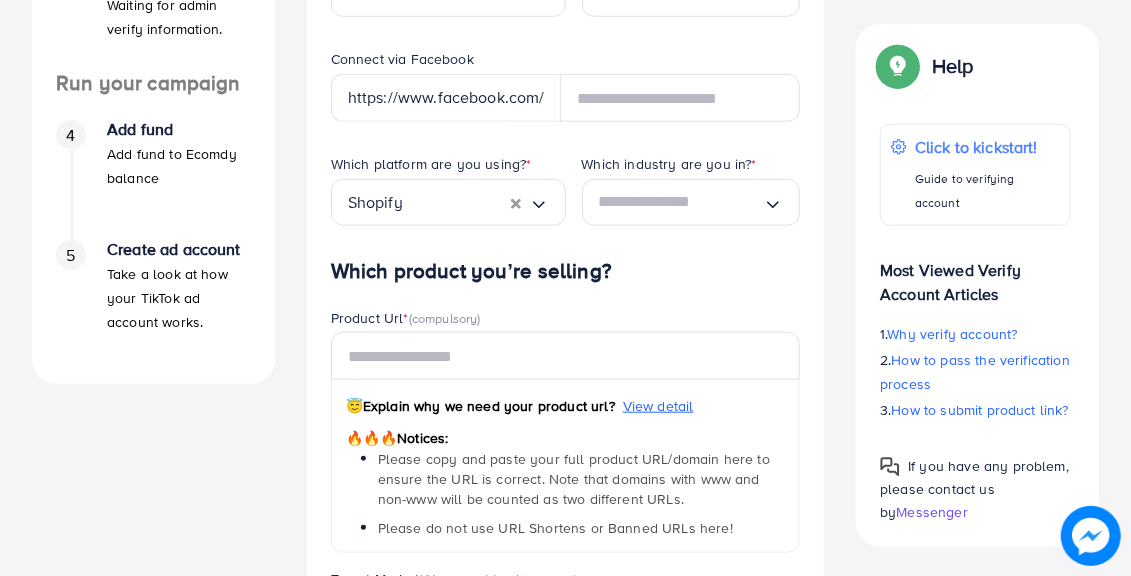 scroll, scrollTop: 677, scrollLeft: 0, axis: vertical 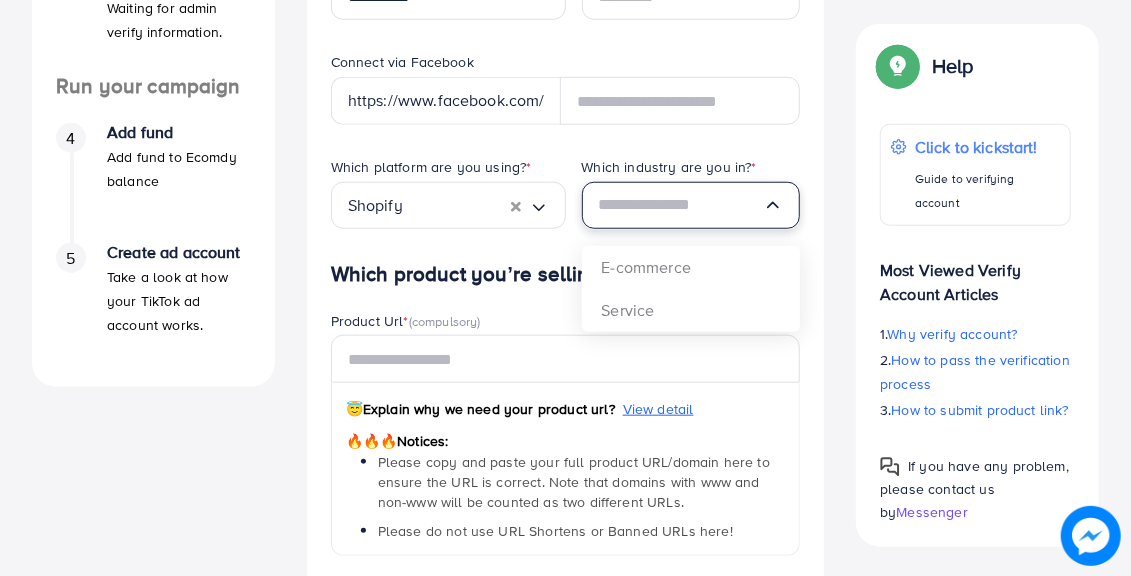 click at bounding box center (681, 205) 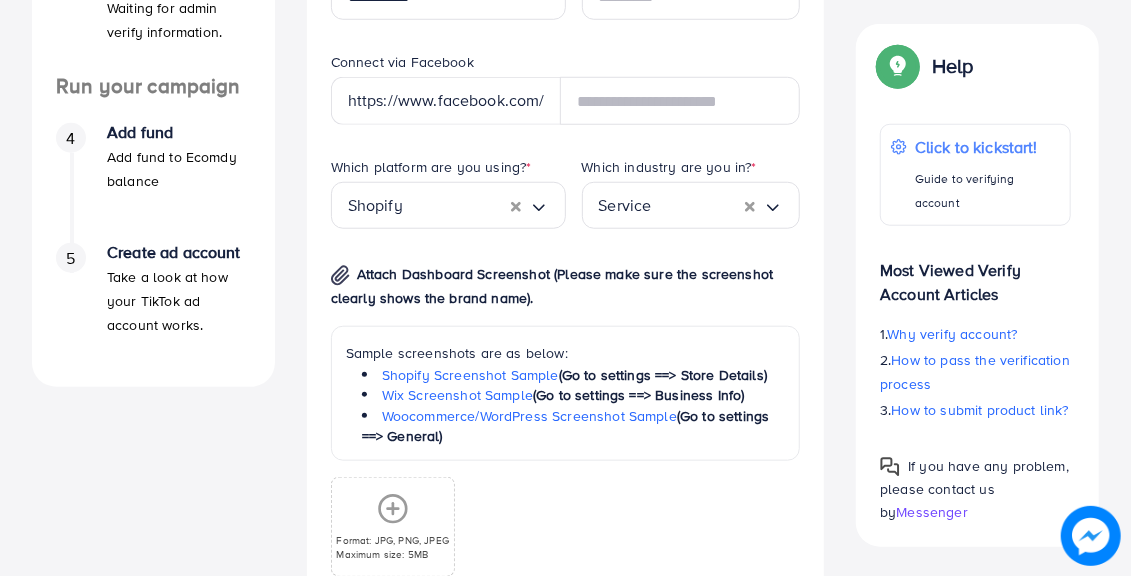 click on "Which platform are you using?  *
Shopify
Loading...      Which industry are you in?  *
Service
Loading...
E-commerce
Service
Attach Dashboard Screenshot (Please make sure the screenshot clearly shows the brand name).  Sample screenshots are as below:   Shopify Screenshot Sample   (Go to settings ==> Store Details)   Wix Screenshot Sample   (Go to settings ==> Business Info)   Woocommerce/WordPress Screenshot Sample   (Go to settings ==> General)   Format: JPG, PNG, JPEG   Maximum size: 5MB" at bounding box center (566, 383) 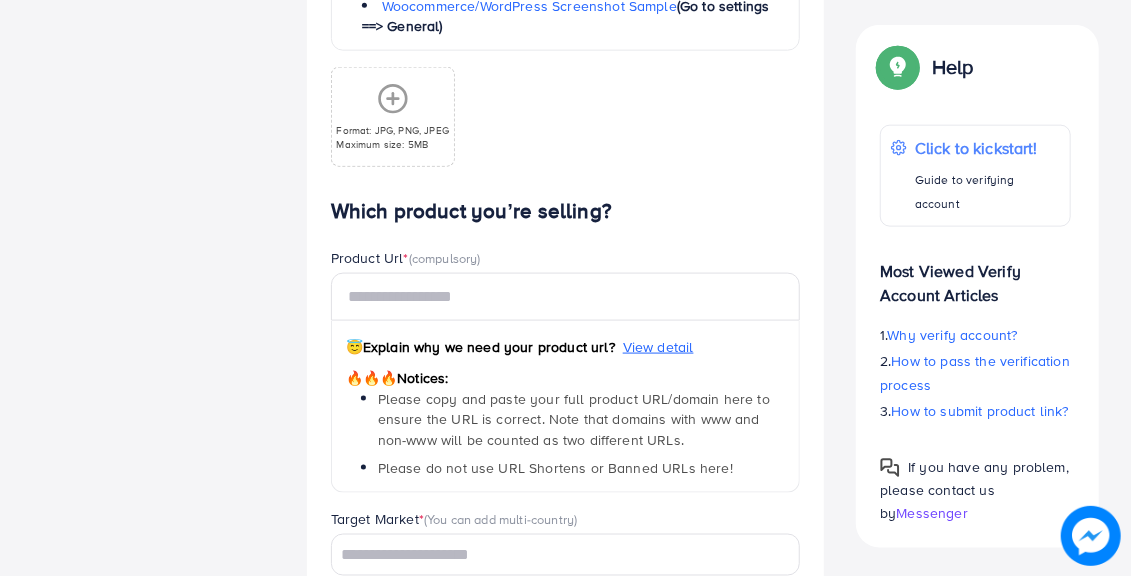 scroll, scrollTop: 984, scrollLeft: 0, axis: vertical 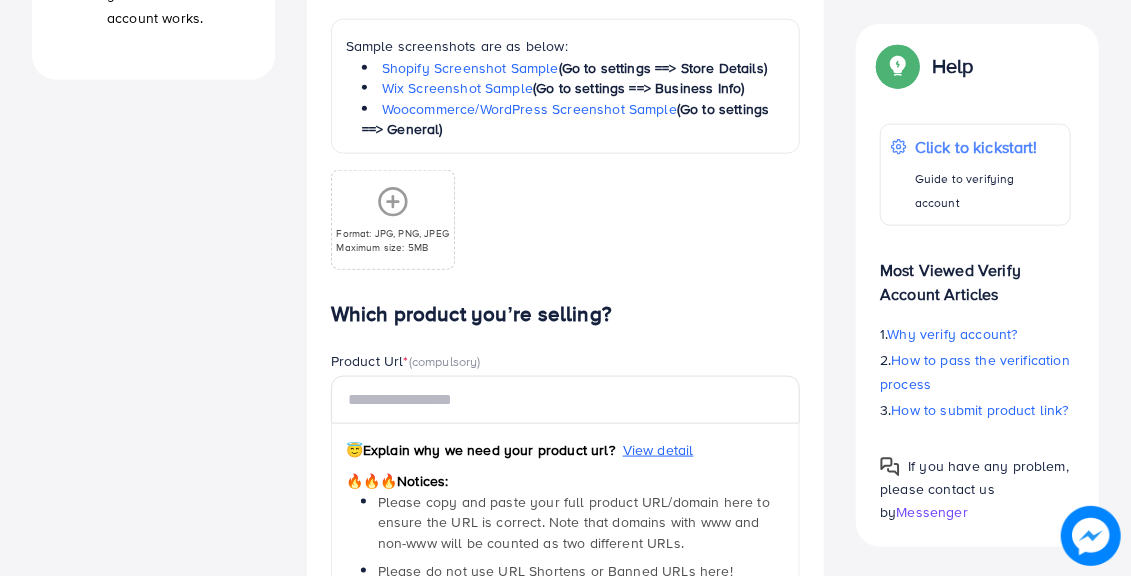 click 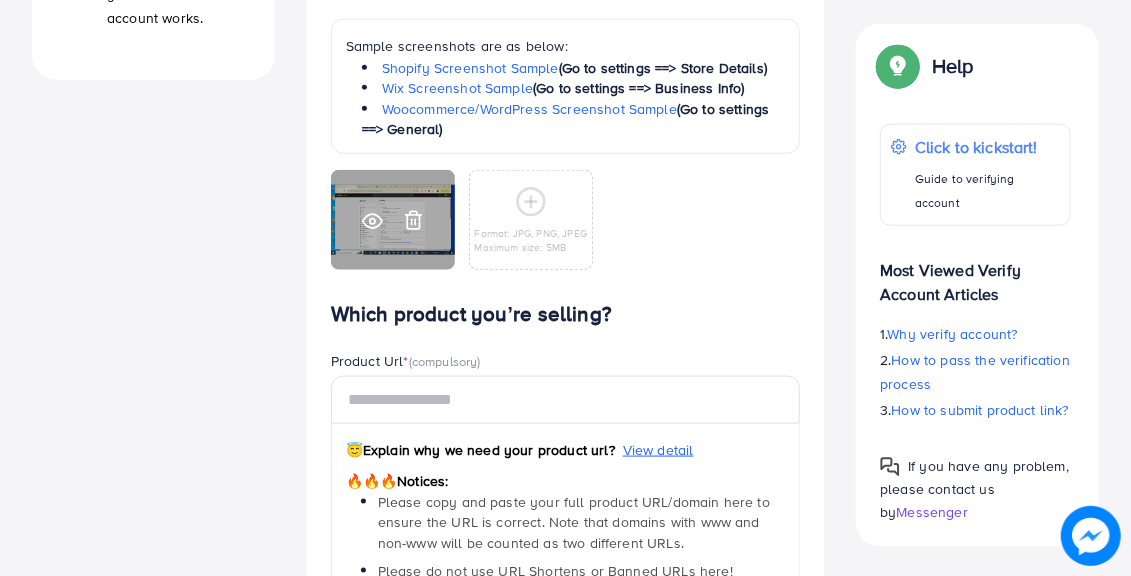 click 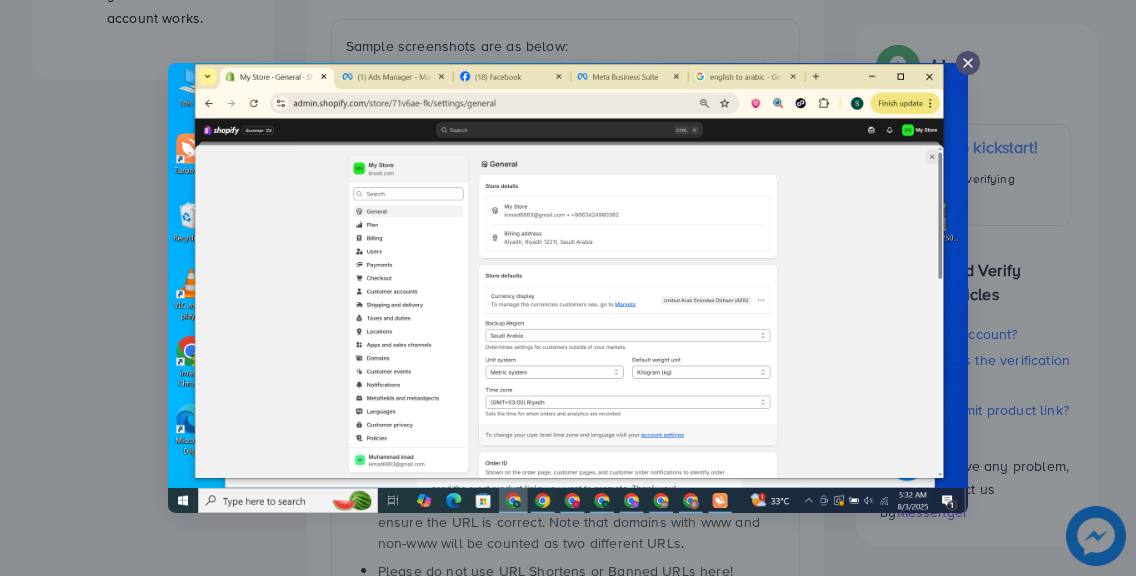 click 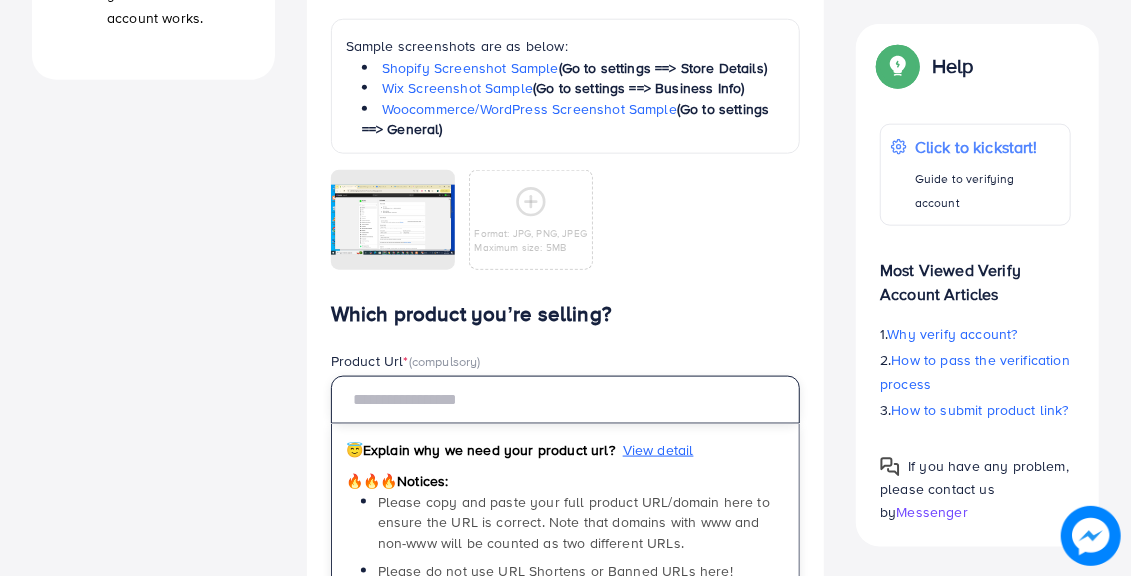 click at bounding box center [566, 400] 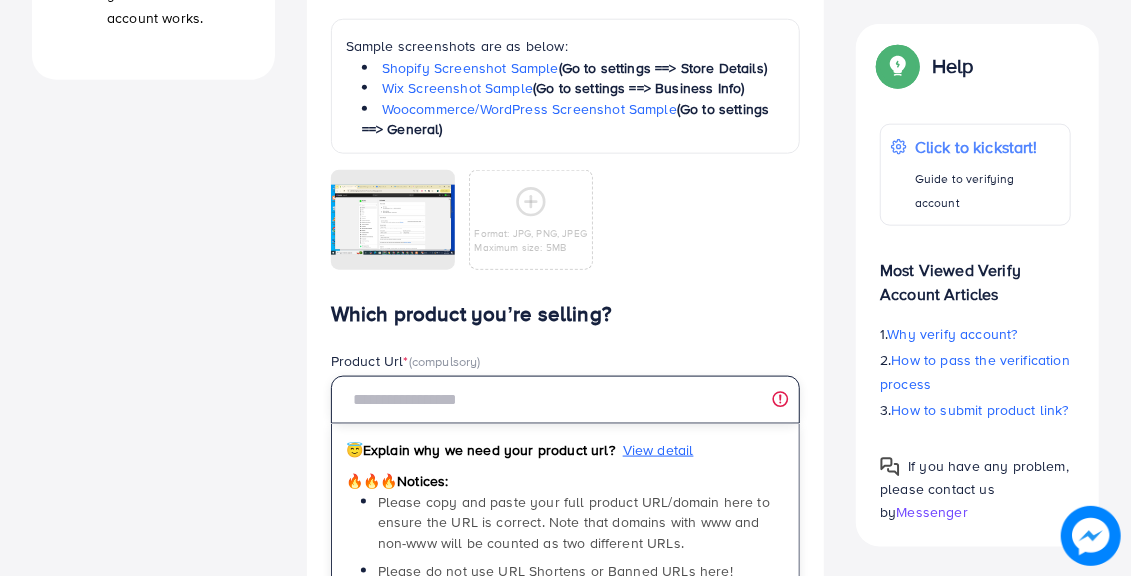 click at bounding box center (566, 400) 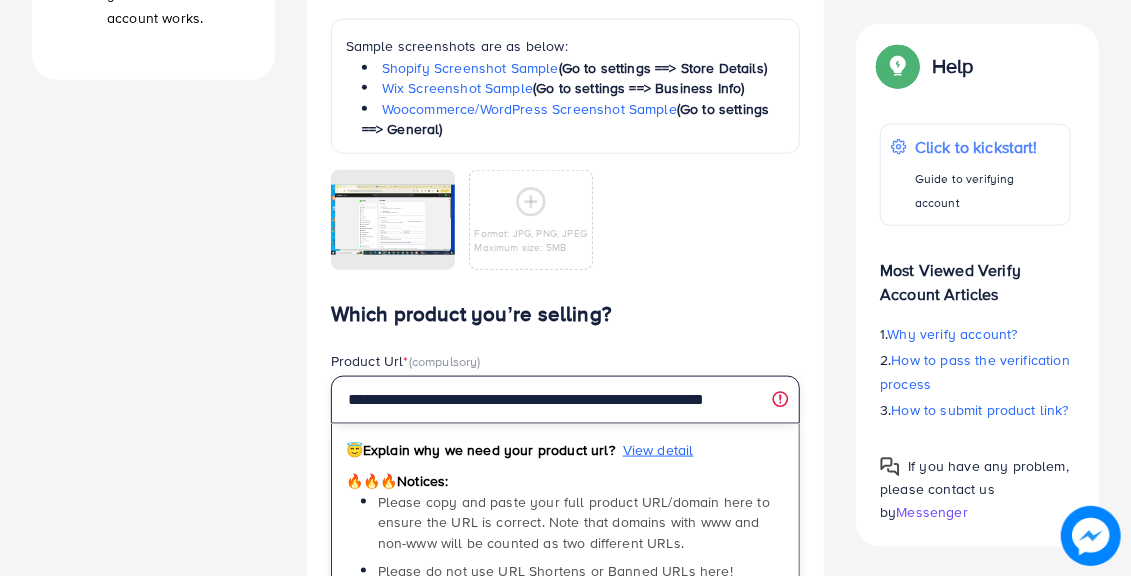 scroll, scrollTop: 0, scrollLeft: 1, axis: horizontal 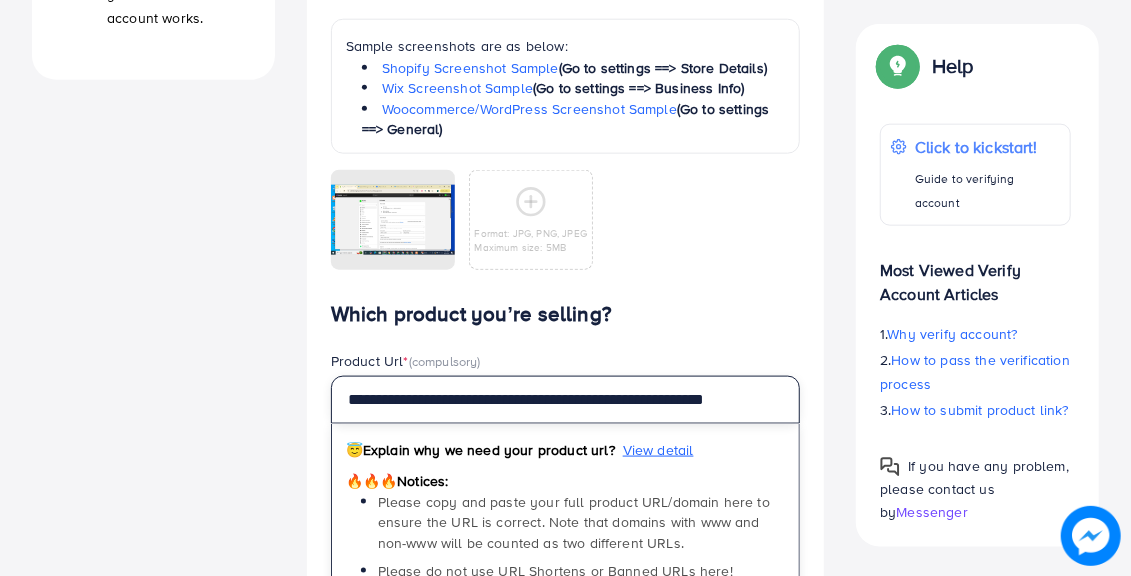 type on "**********" 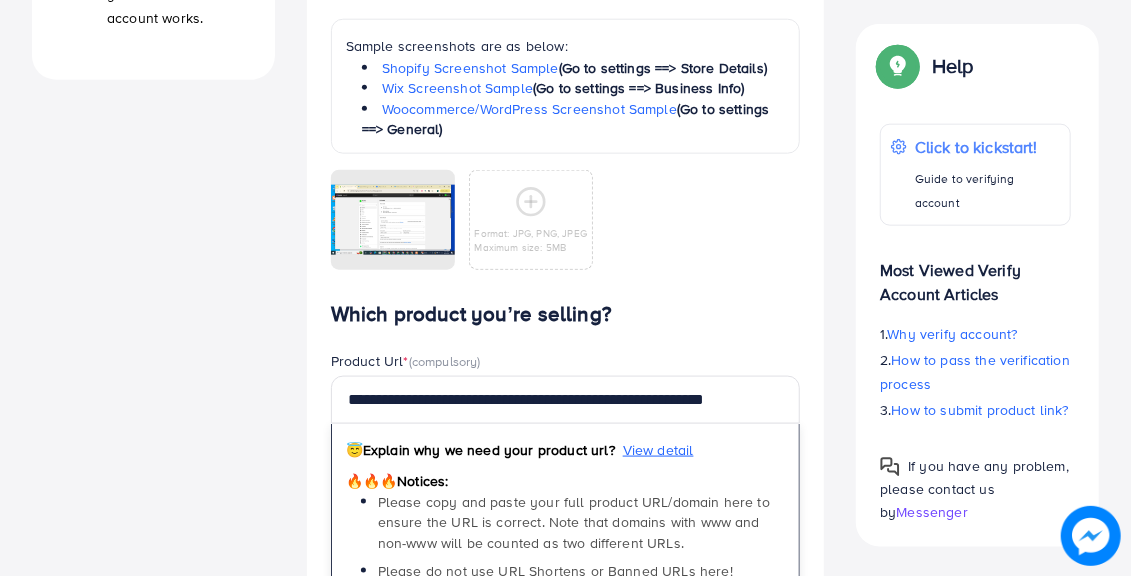 scroll, scrollTop: 0, scrollLeft: 0, axis: both 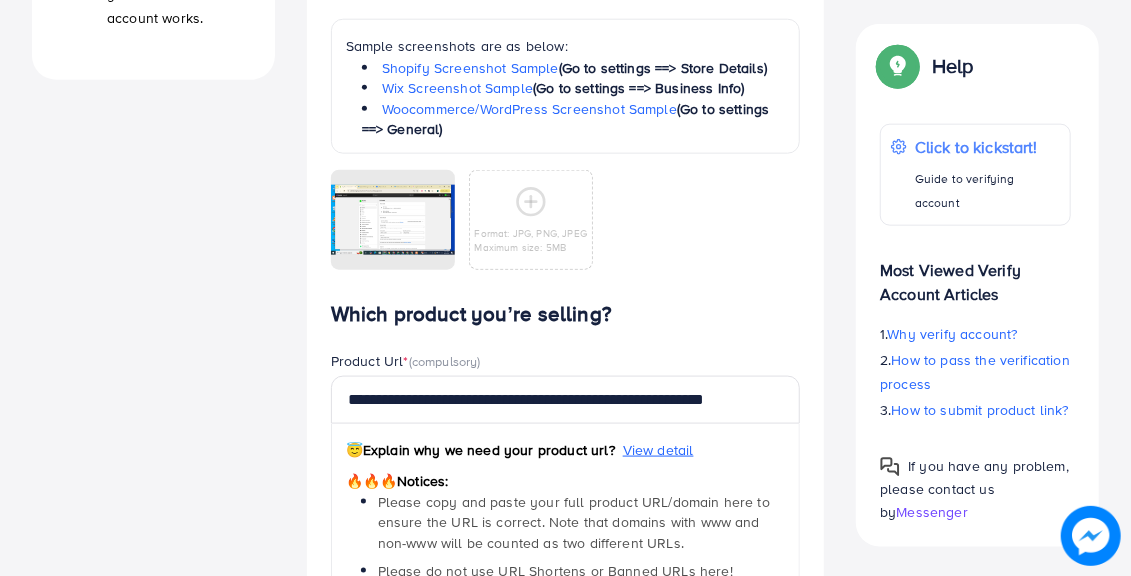 click on "Which platform are you using?  *
Shopify
Loading...      Which industry are you in?  *
Service
Loading...     Attach Dashboard Screenshot (Please make sure the screenshot clearly shows the brand name).  Sample screenshots are as below:   Shopify Screenshot Sample   (Go to settings ==> Store Details)   Wix Screenshot Sample   (Go to settings ==> Business Info)   Woocommerce/WordPress Screenshot Sample   (Go to settings ==> General)   Format: JPG, PNG, JPEG   Maximum size: 5MB" at bounding box center [566, 76] 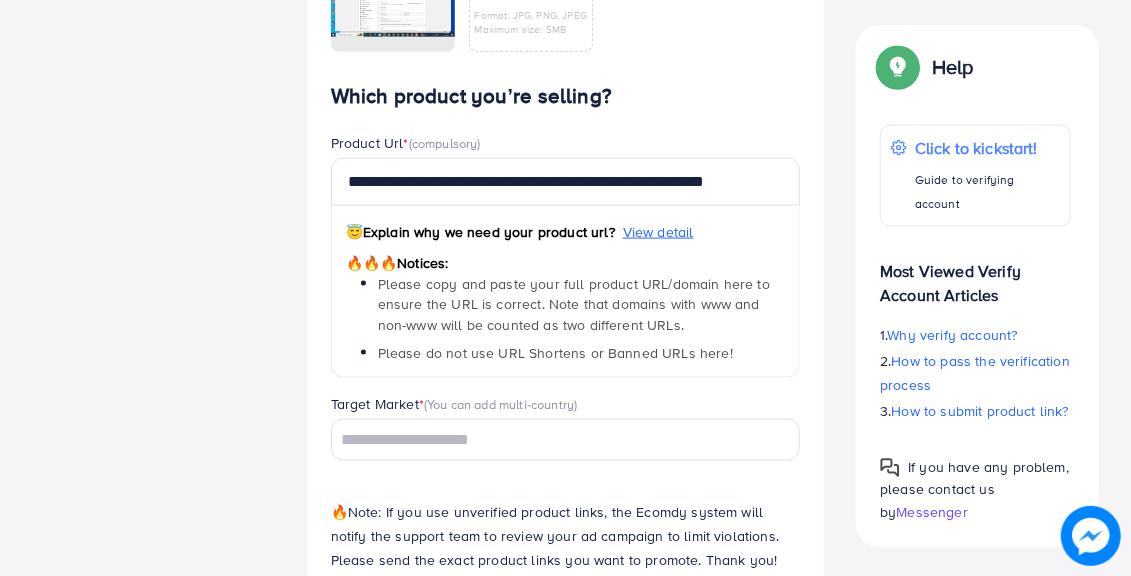 scroll, scrollTop: 1304, scrollLeft: 0, axis: vertical 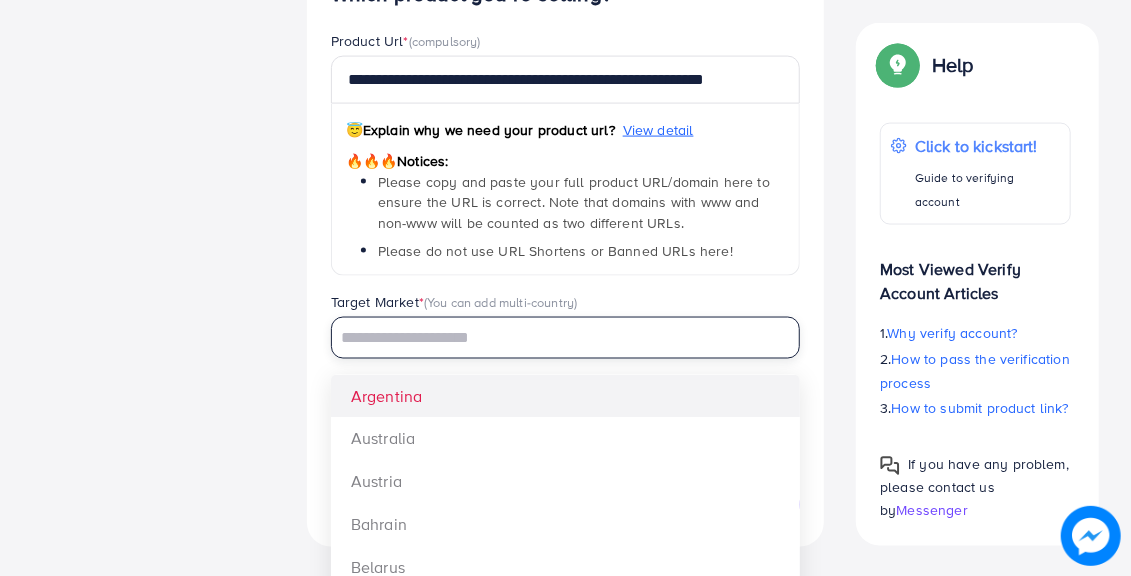 click at bounding box center (554, 338) 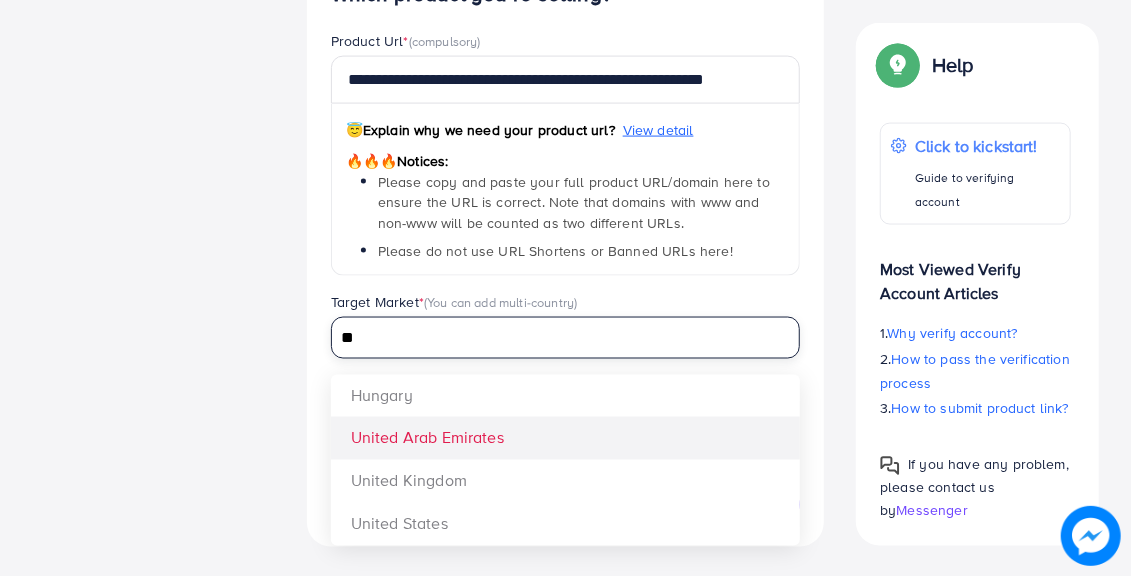 type on "**" 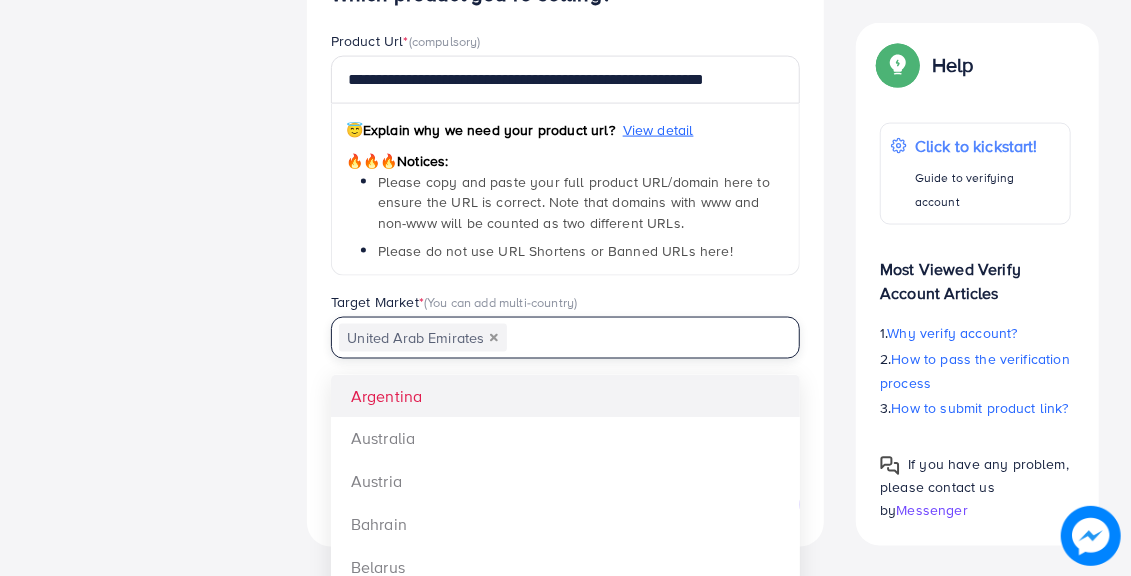 click at bounding box center (641, 338) 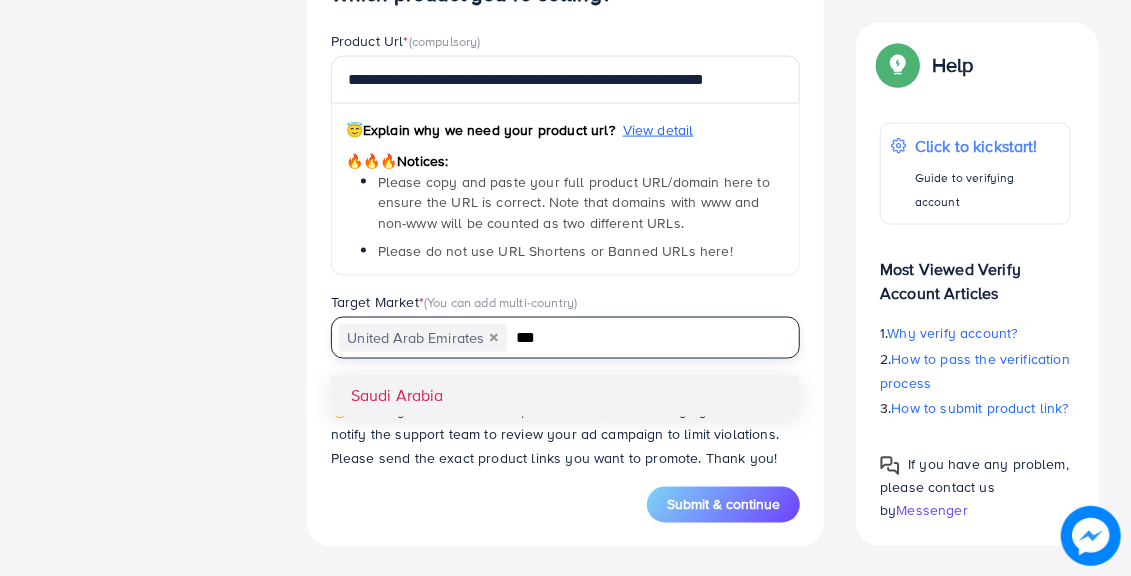 type on "***" 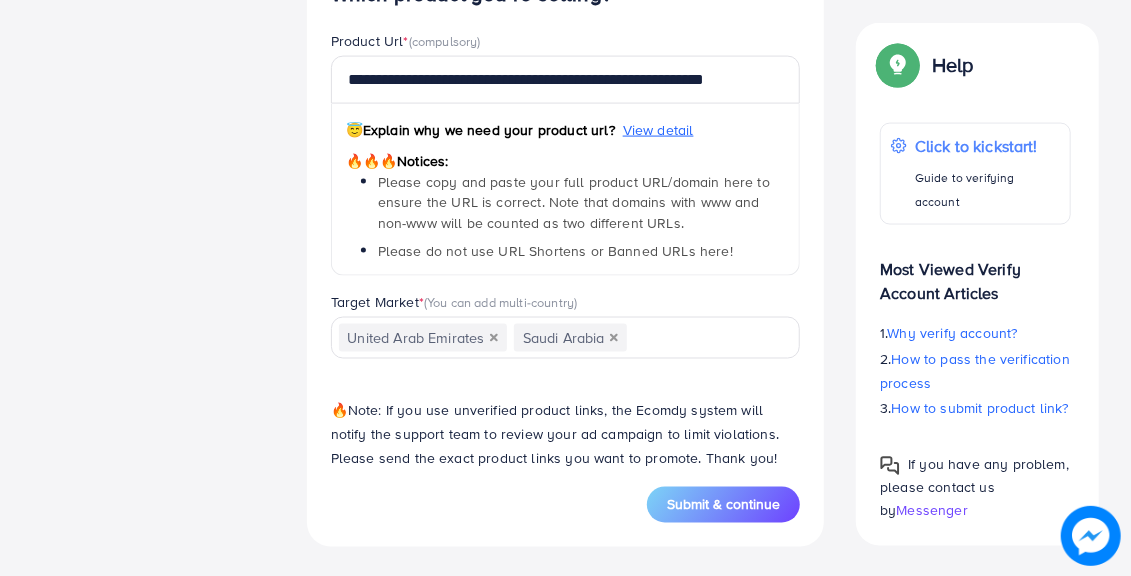 click on "**********" at bounding box center (566, -259) 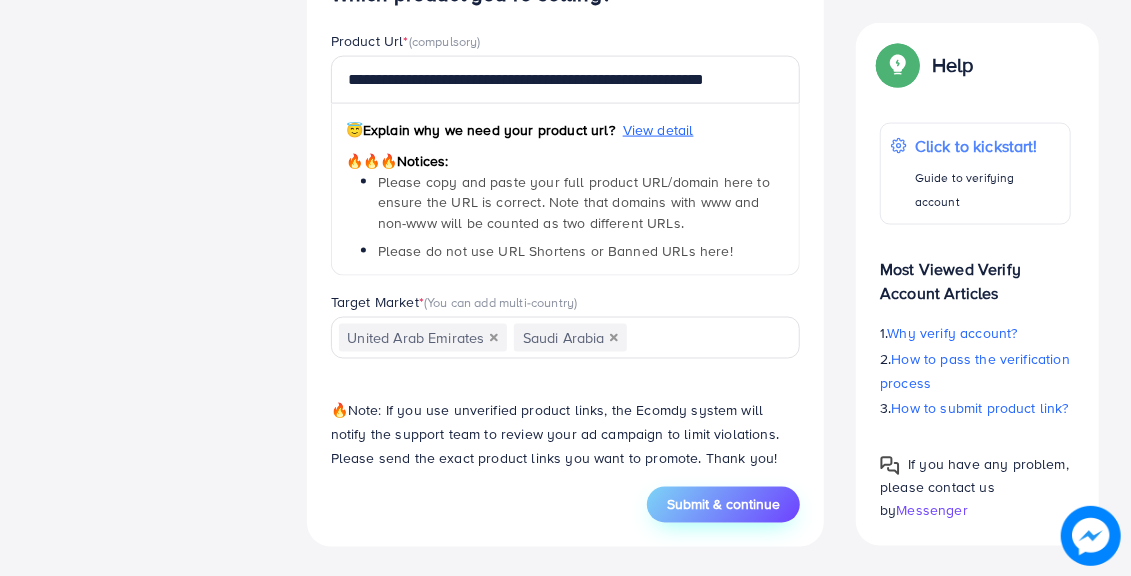 click on "Submit & continue" at bounding box center [723, 505] 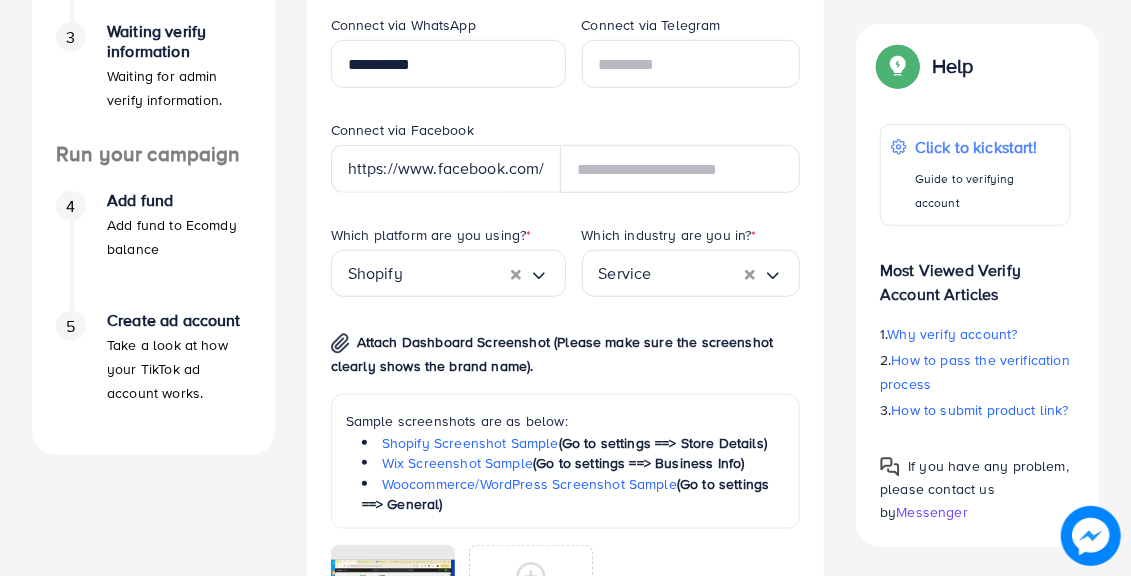 scroll, scrollTop: 510, scrollLeft: 0, axis: vertical 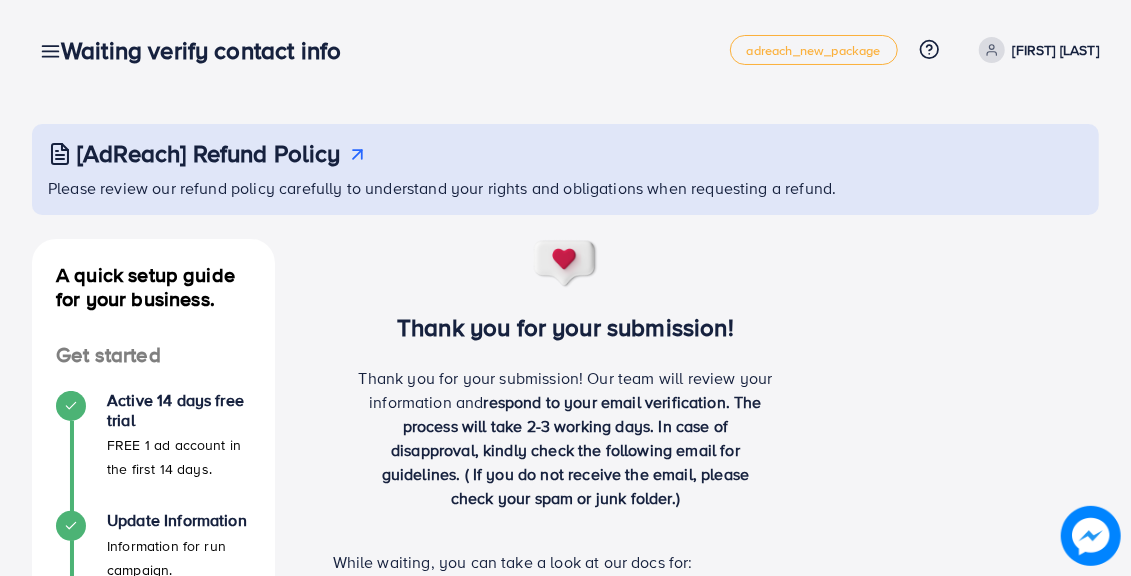 click on "A quick setup guide for your business.   Get started   Active 14 days free trial   FREE 1 ad account in the first 14 days.   Update Information   Information for run campaign.   3   Waiting verify information   Waiting for admin verify information.   Run your campaign   4   Add fund   Add fund to Ecomdy balance   5   Create ad account   Take a look at how your TikTok ad account works.  A quick setup guide for your business.  Waiting verify information   Waiting for admin verify information.   Thank you for your submission!   Thank you for your submission! Our team will review your information and  respond to your email verification. The process will take 2-3 working days. In case of disapproval, kindly check the following email for guidelines. ( If you do not receive the email, please check your spam or junk folder.)   While waiting, you can take a look at our docs for:   Docs for your next steps   Next step after verification process   Read more   Read more   Read more   Read more   Our document center" at bounding box center [565, 792] 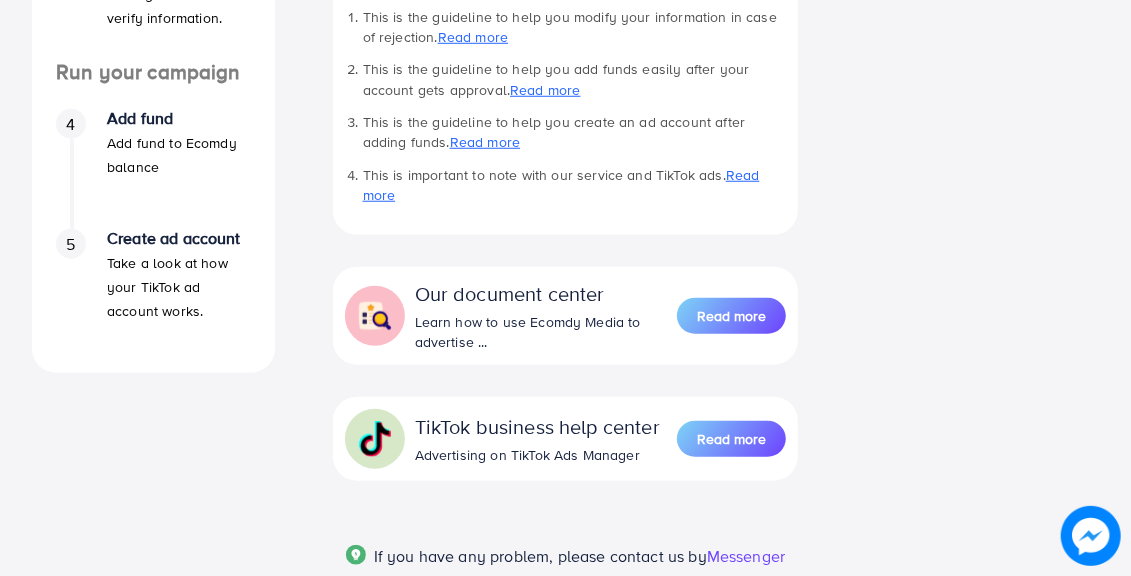 scroll, scrollTop: 600, scrollLeft: 0, axis: vertical 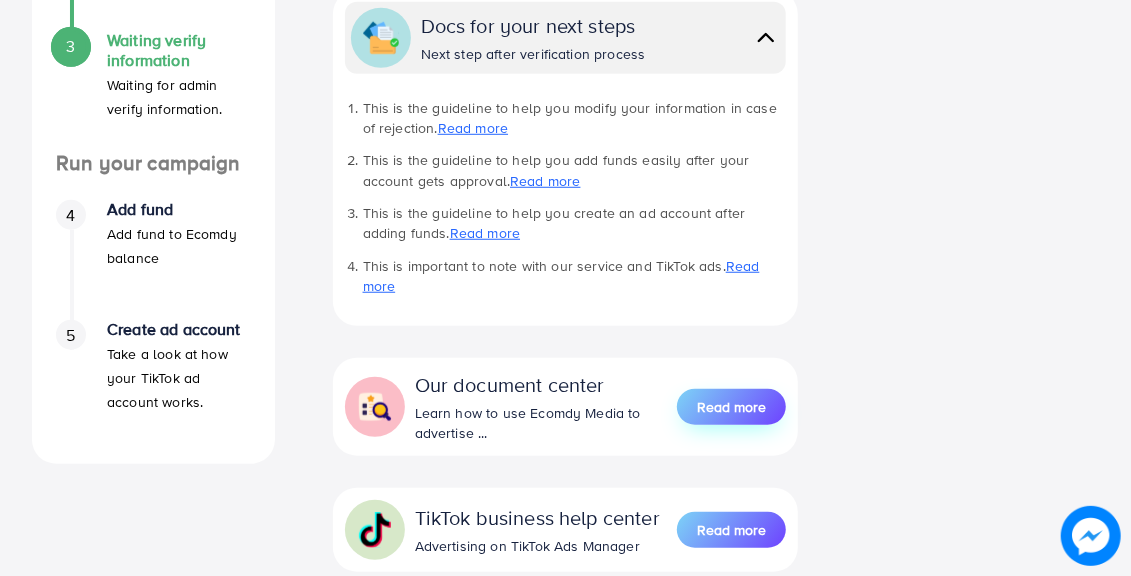 click on "Read more" at bounding box center (731, 407) 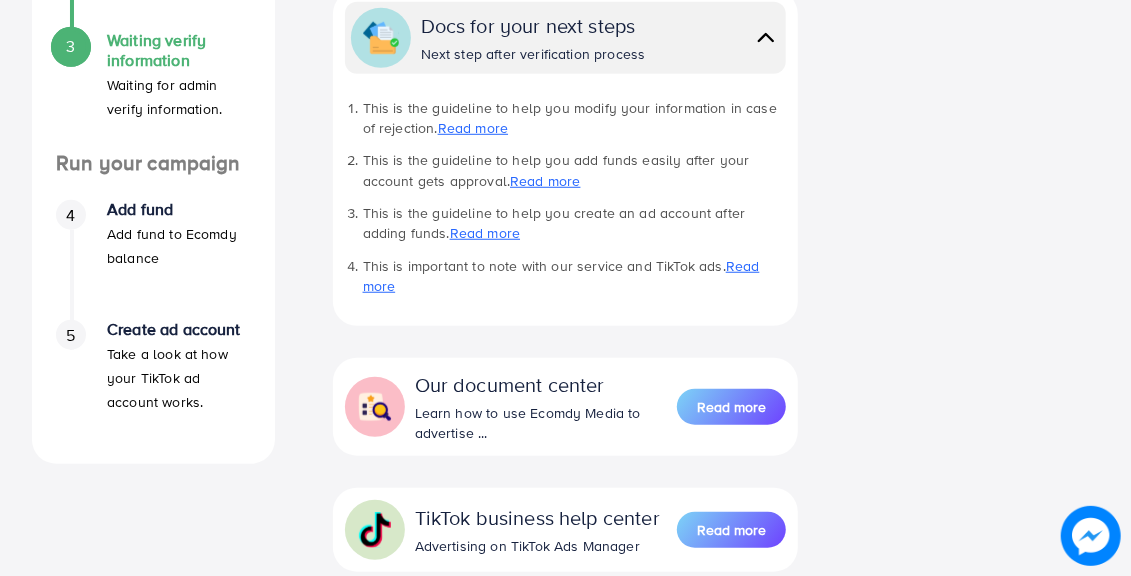 click on "A quick setup guide for your business.   Get started   Active 14 days free trial   FREE 1 ad account in the first 14 days.   Update Information   Information for run campaign.   3   Waiting verify information   Waiting for admin verify information.   Run your campaign   4   Add fund   Add fund to Ecomdy balance   5   Create ad account   Take a look at how your TikTok ad account works.  A quick setup guide for your business.  Waiting verify information   Waiting for admin verify information.   Thank you for your submission!   Thank you for your submission! Our team will review your information and  respond to your email verification. The process will take 2-3 working days. In case of disapproval, kindly check the following email for guidelines. ( If you do not receive the email, please check your spam or junk folder.)   While waiting, you can take a look at our docs for:   Docs for your next steps   Next step after verification process   Read more   Read more   Read more   Read more   Our document center" at bounding box center (565, 192) 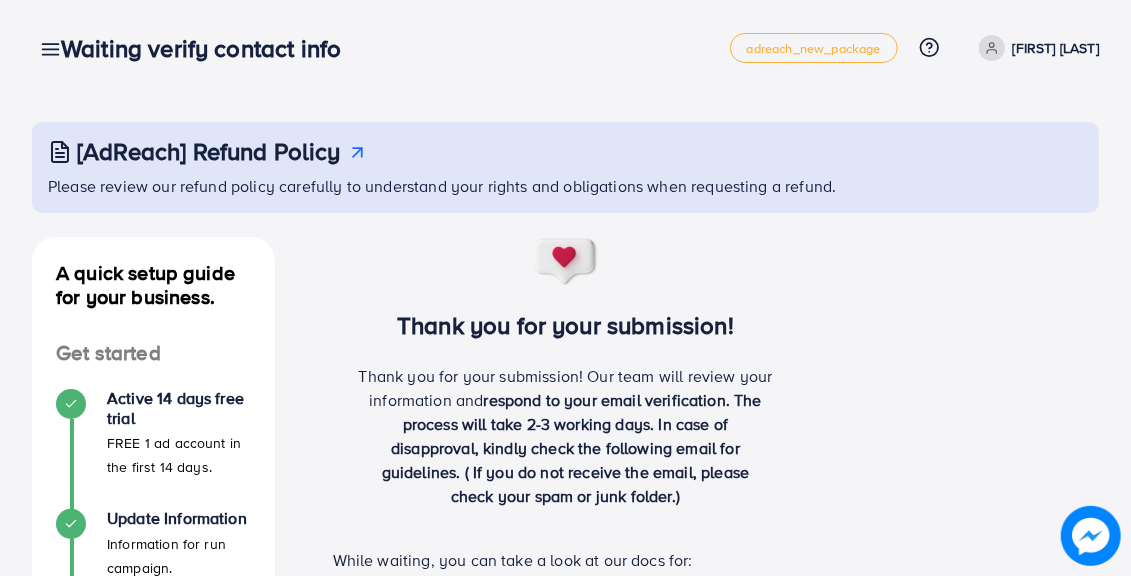 scroll, scrollTop: 0, scrollLeft: 0, axis: both 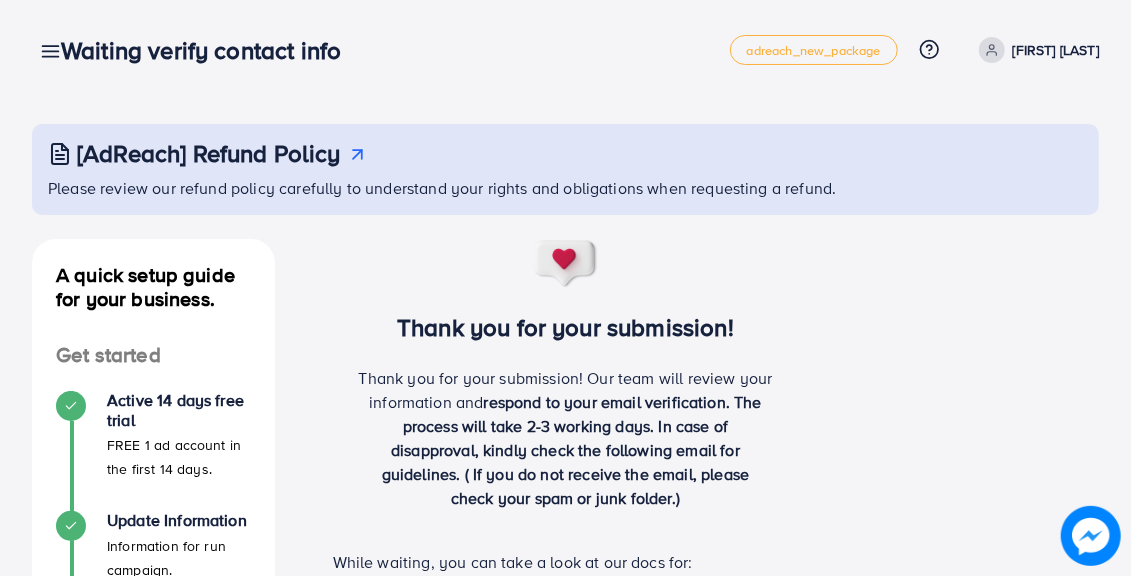 click 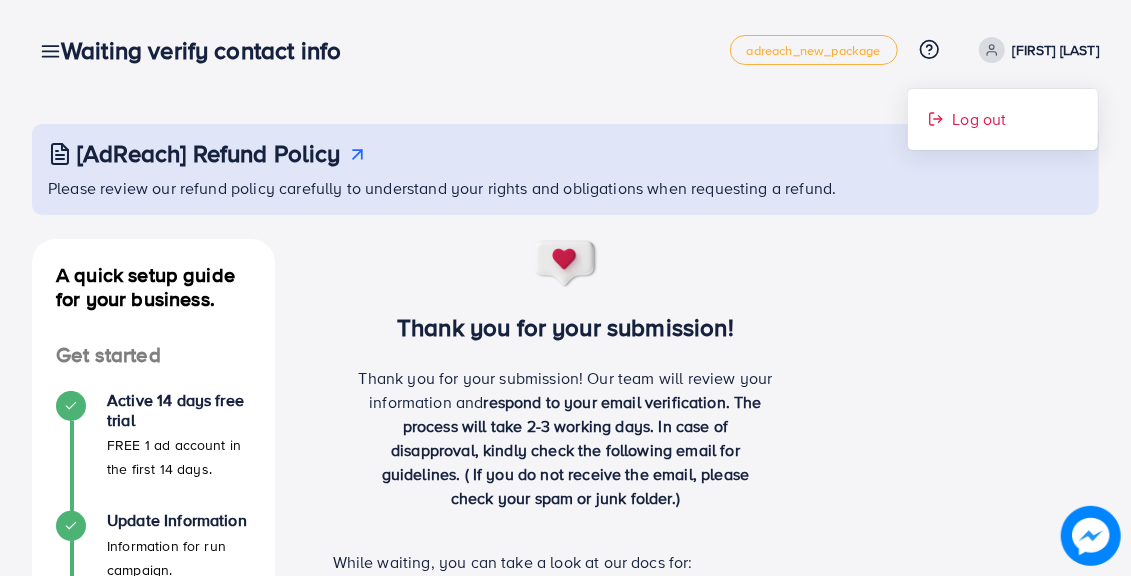 click on "Log out" at bounding box center (979, 119) 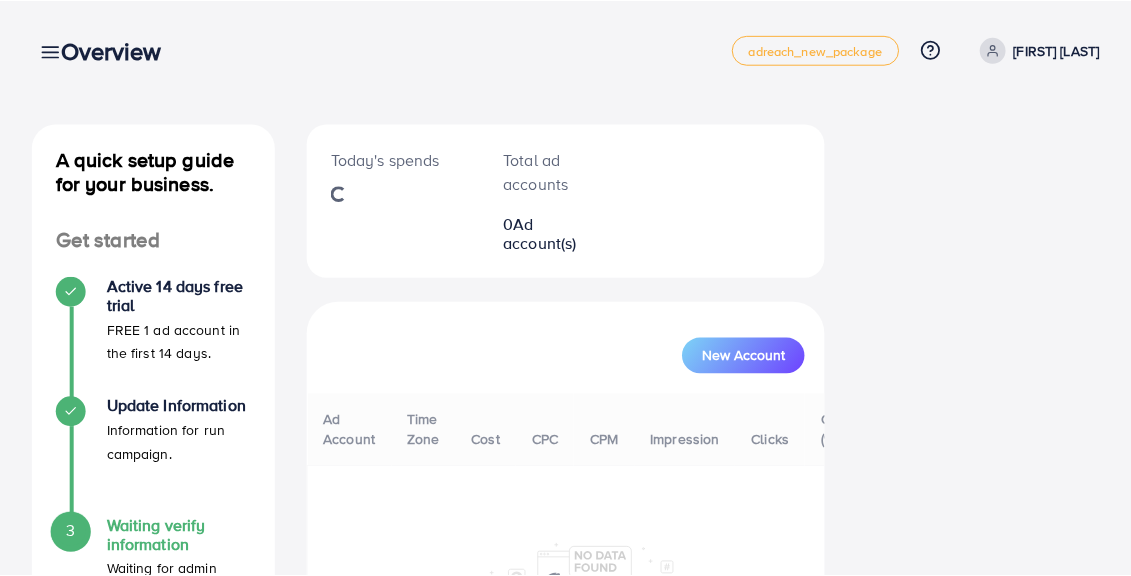 scroll, scrollTop: 0, scrollLeft: 0, axis: both 